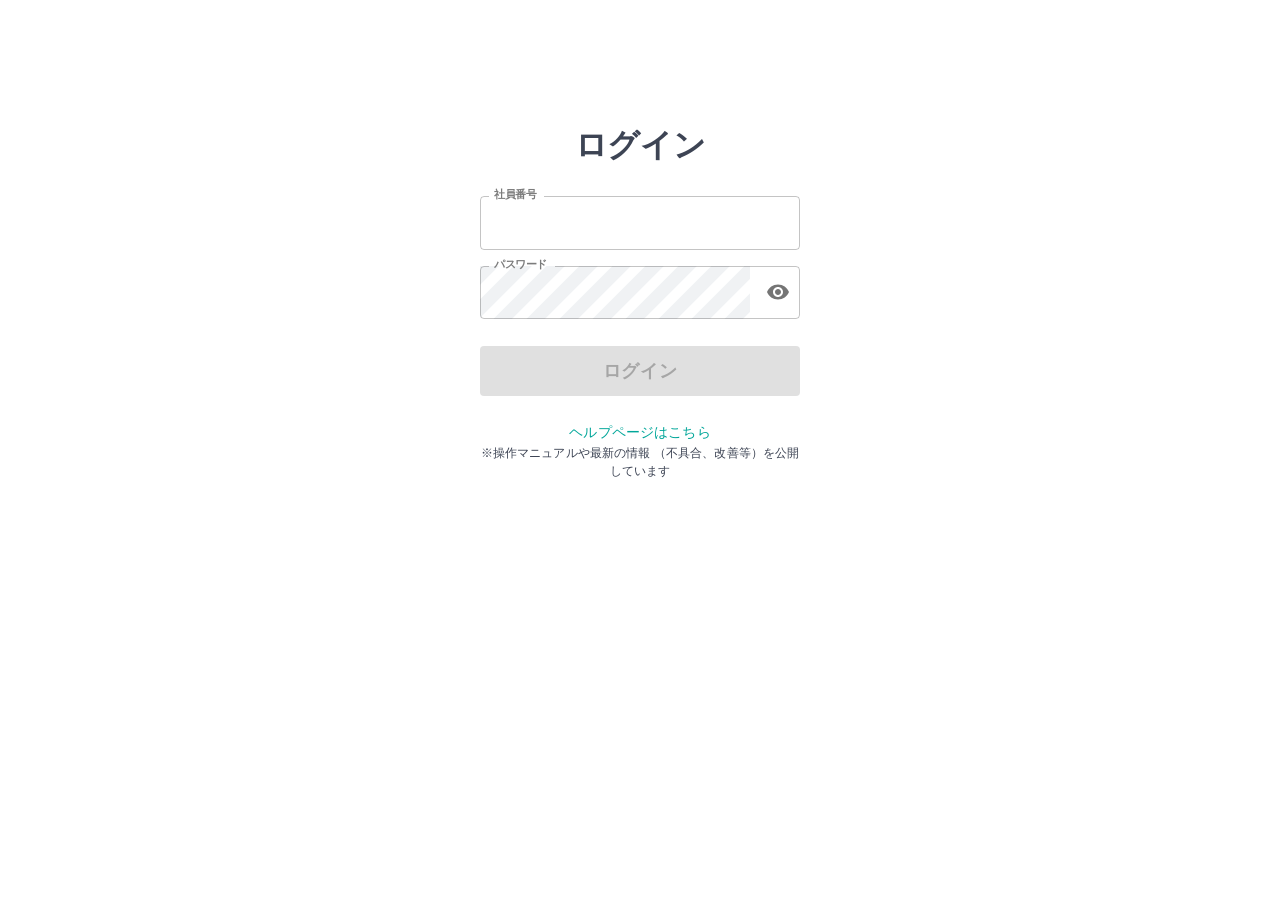 scroll, scrollTop: 0, scrollLeft: 0, axis: both 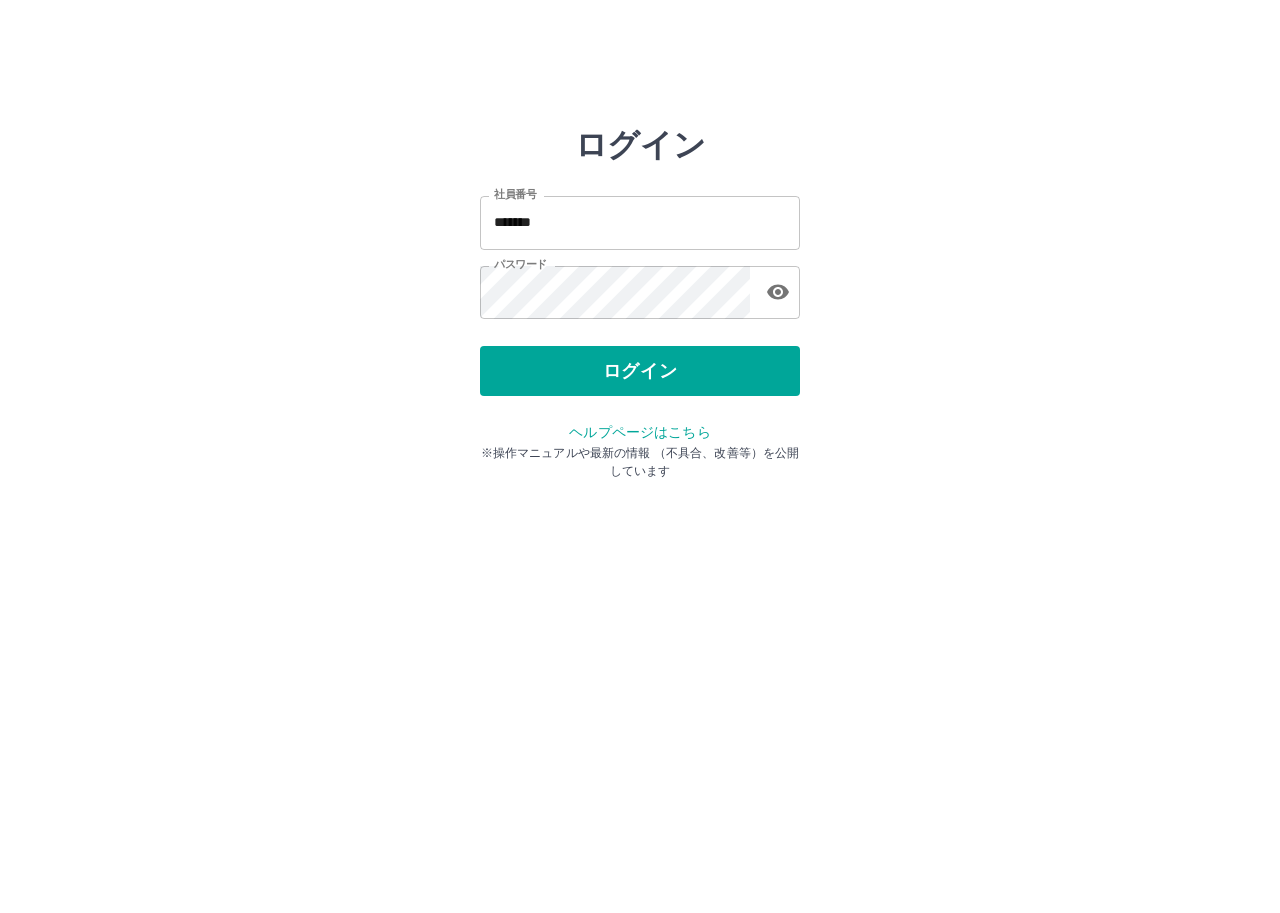 click on "ログイン 社員番号 ******* 社員番号 パスワード パスワード ログイン ヘルプページはこちら ※操作マニュアルや最新の情報 （不具合、改善等）を公開しています" at bounding box center [640, 286] 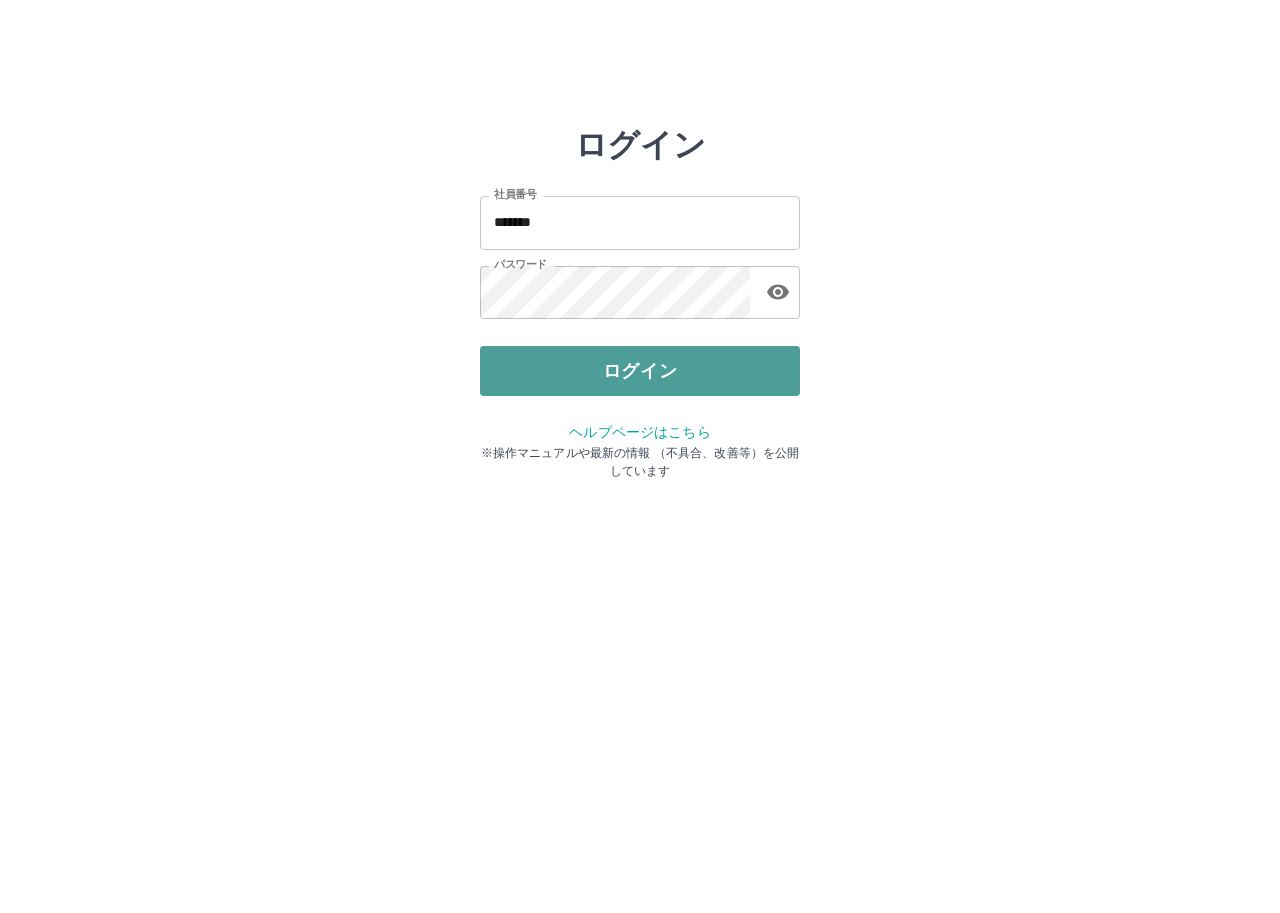 click on "ログイン" at bounding box center [640, 371] 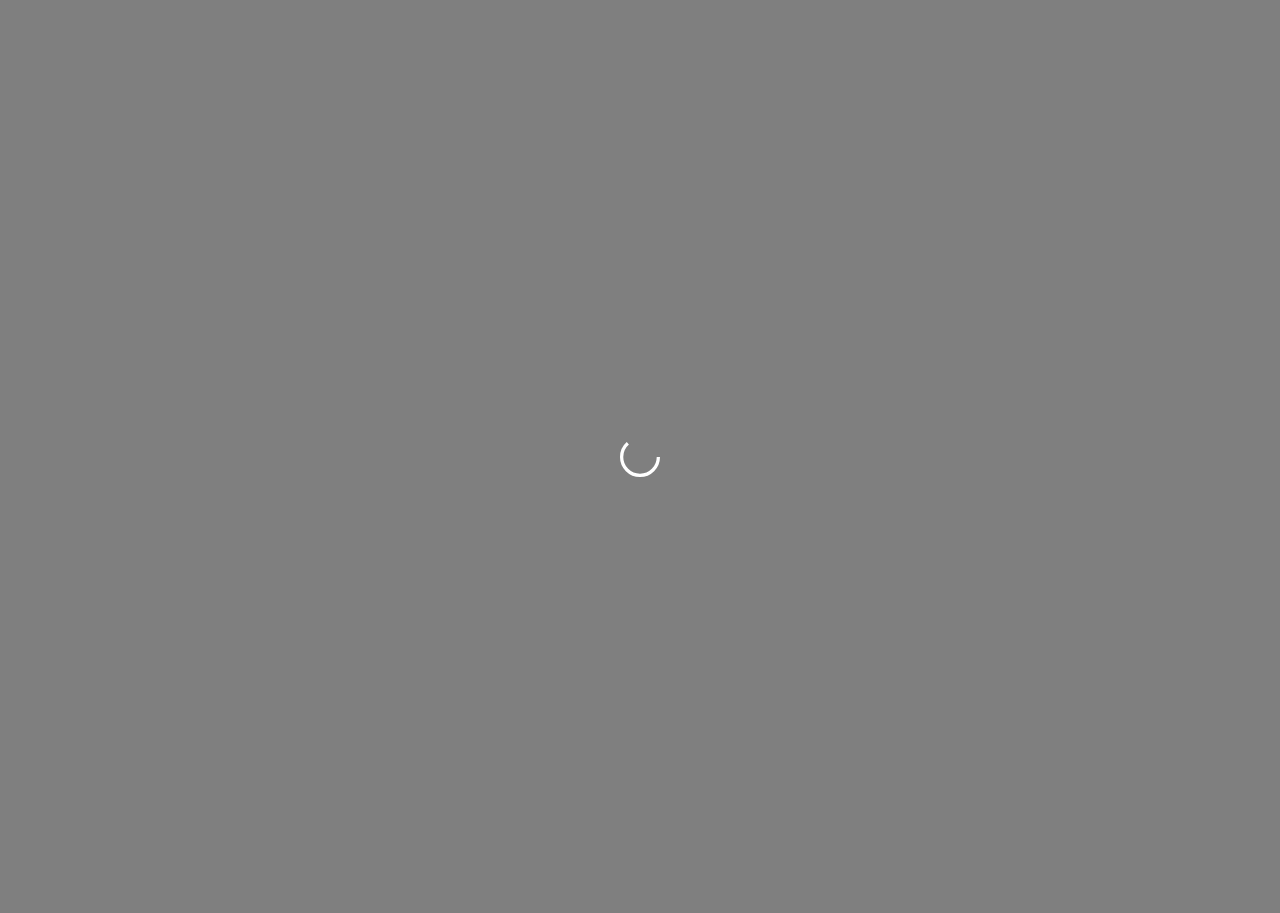 scroll, scrollTop: 0, scrollLeft: 0, axis: both 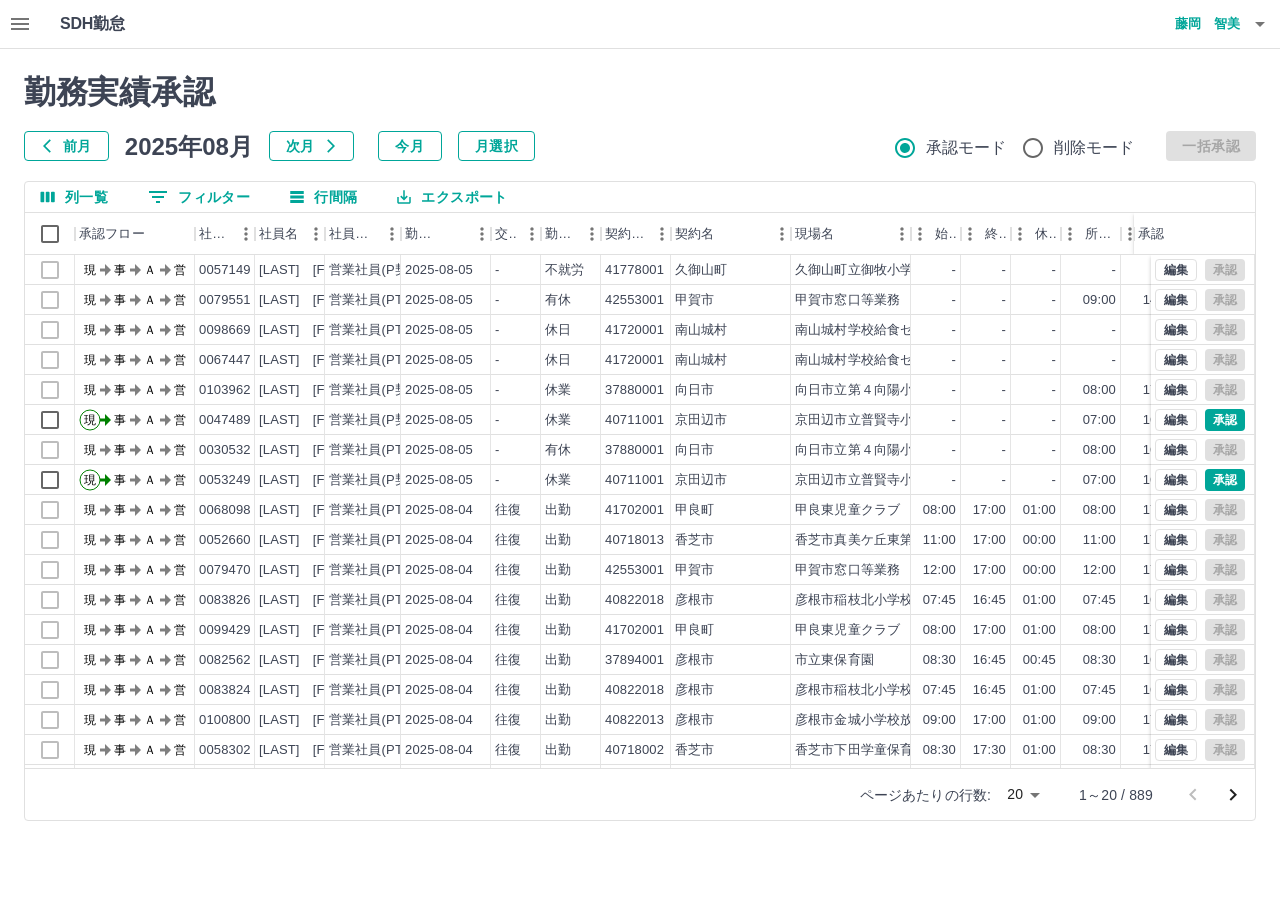 click 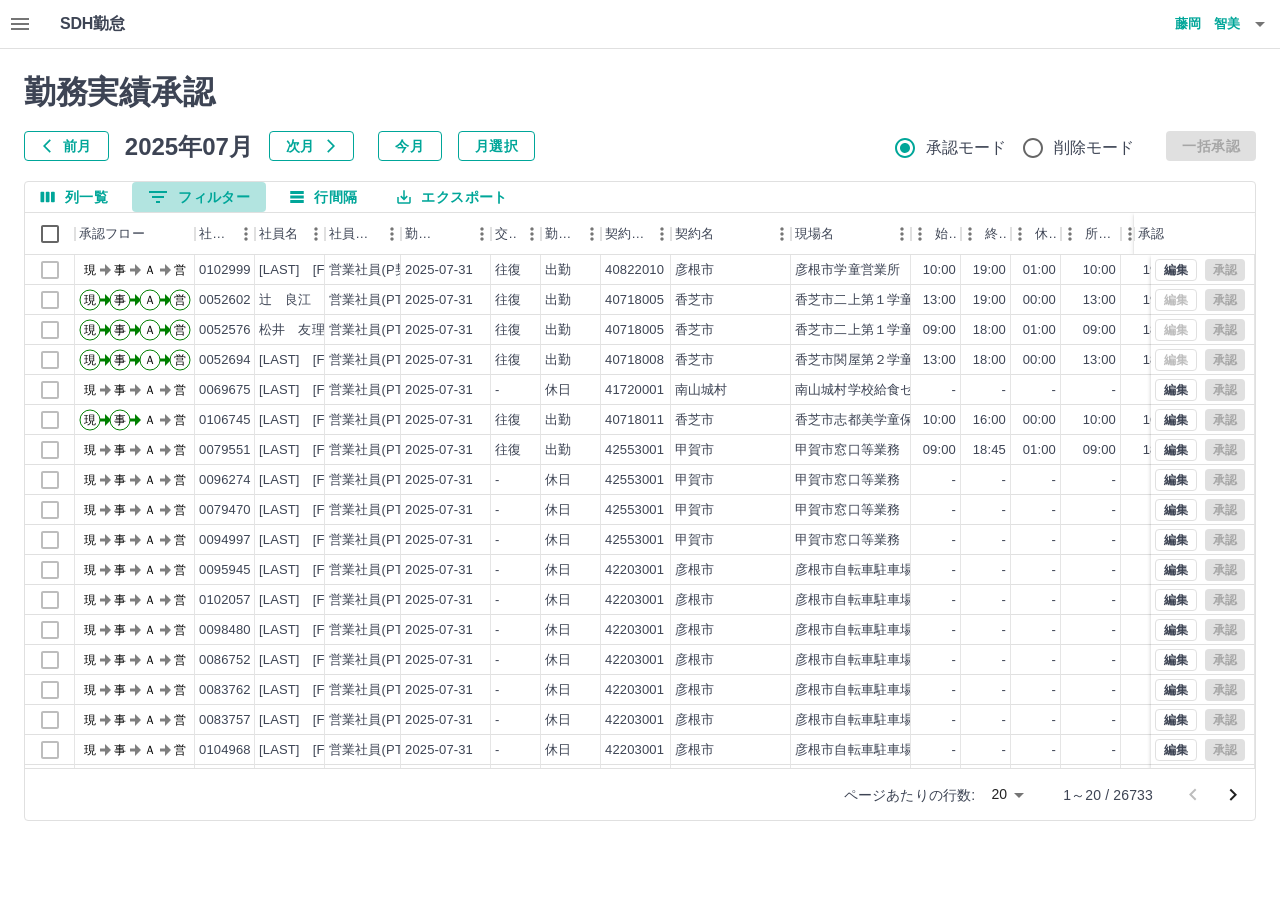 drag, startPoint x: 178, startPoint y: 186, endPoint x: 169, endPoint y: 194, distance: 12.0415945 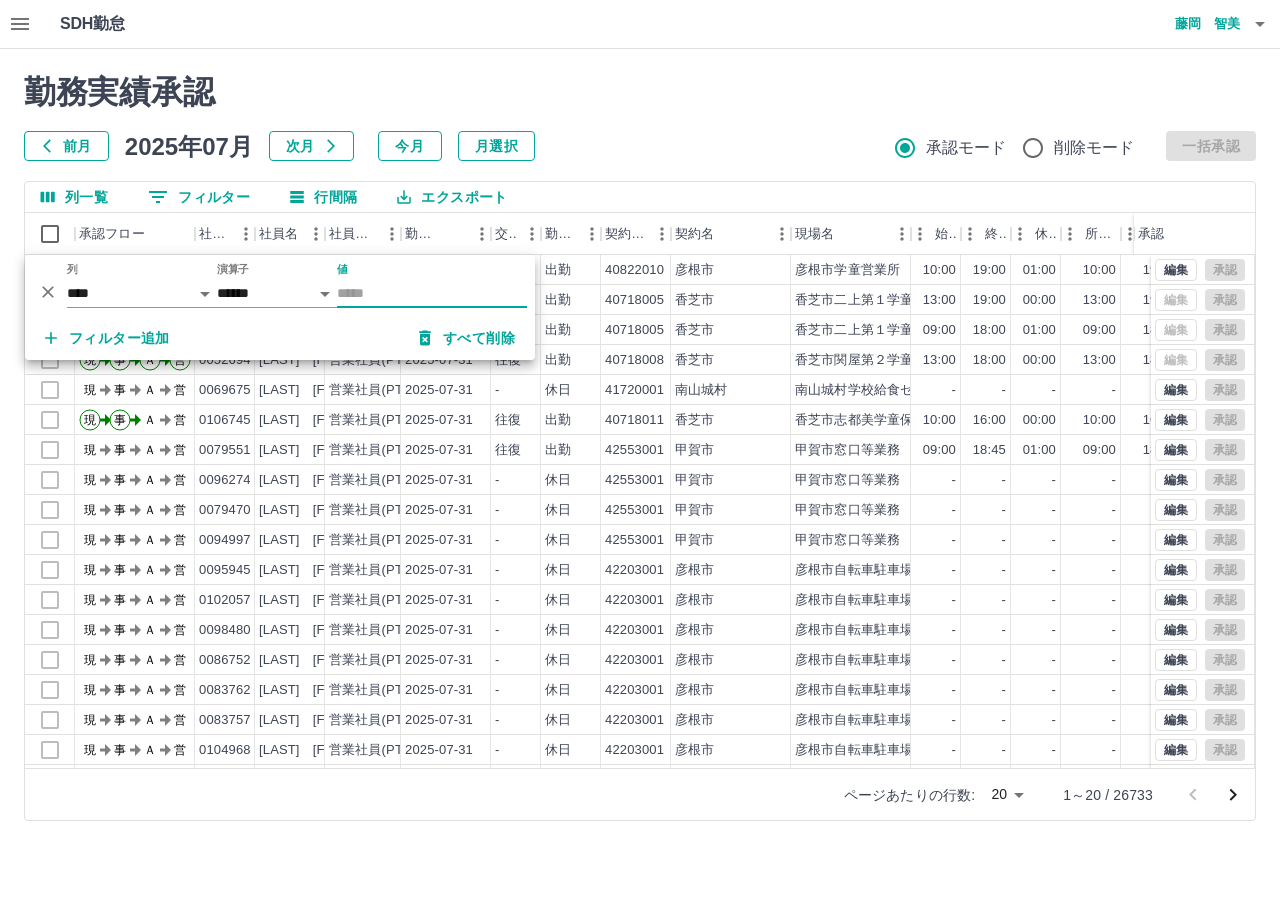 click on "0 フィルター" at bounding box center [199, 197] 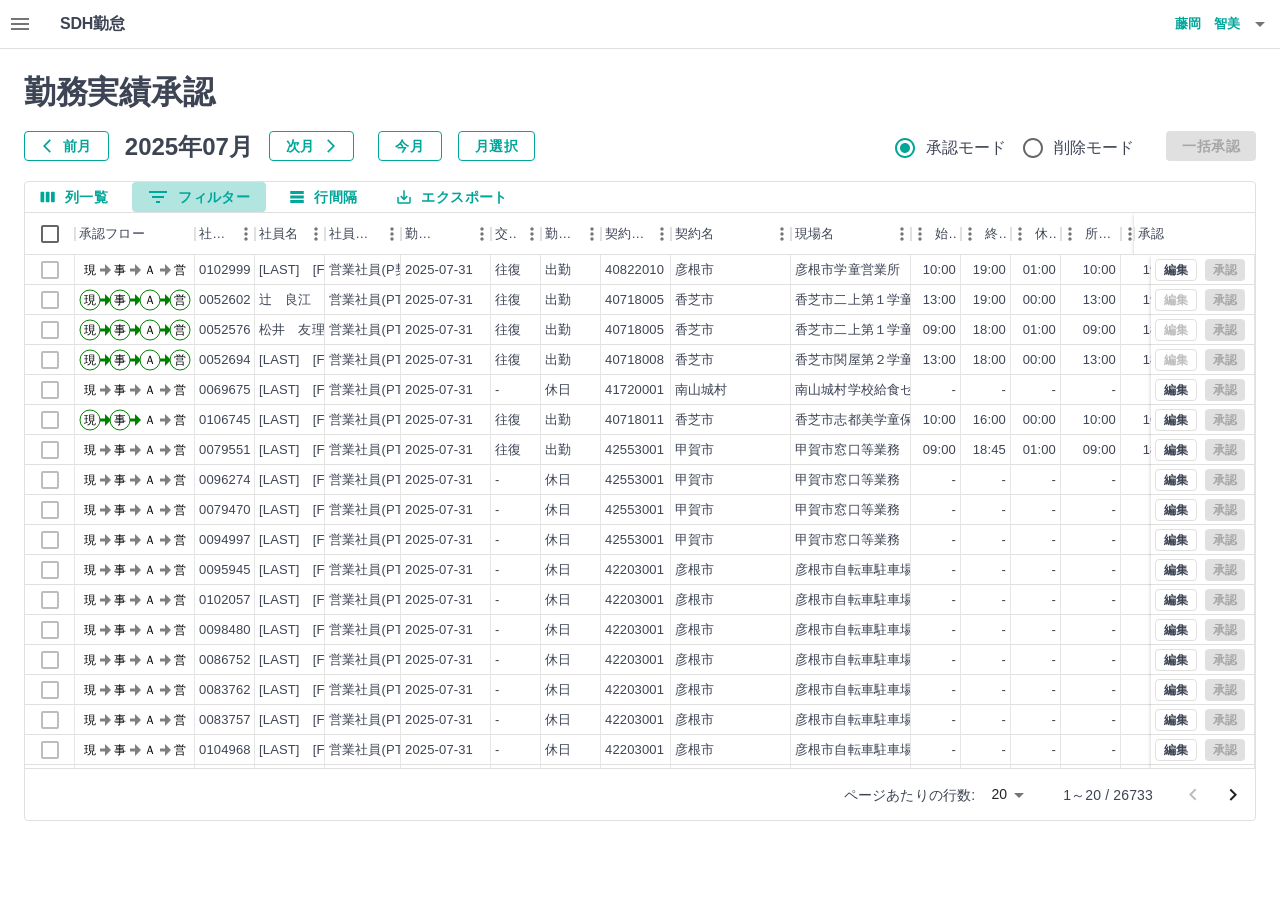 click on "0 フィルター" at bounding box center (199, 197) 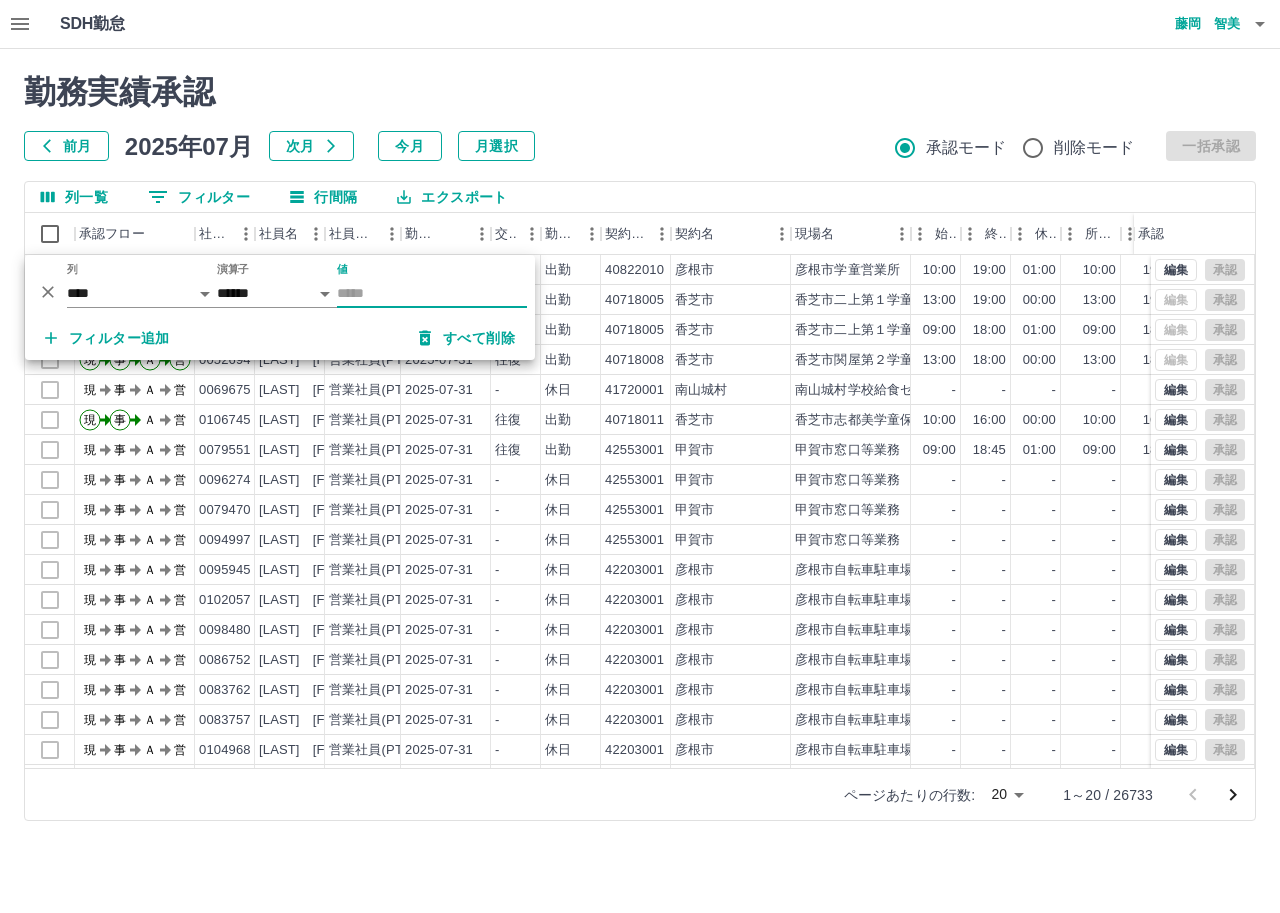 click on "0 フィルター" at bounding box center (199, 197) 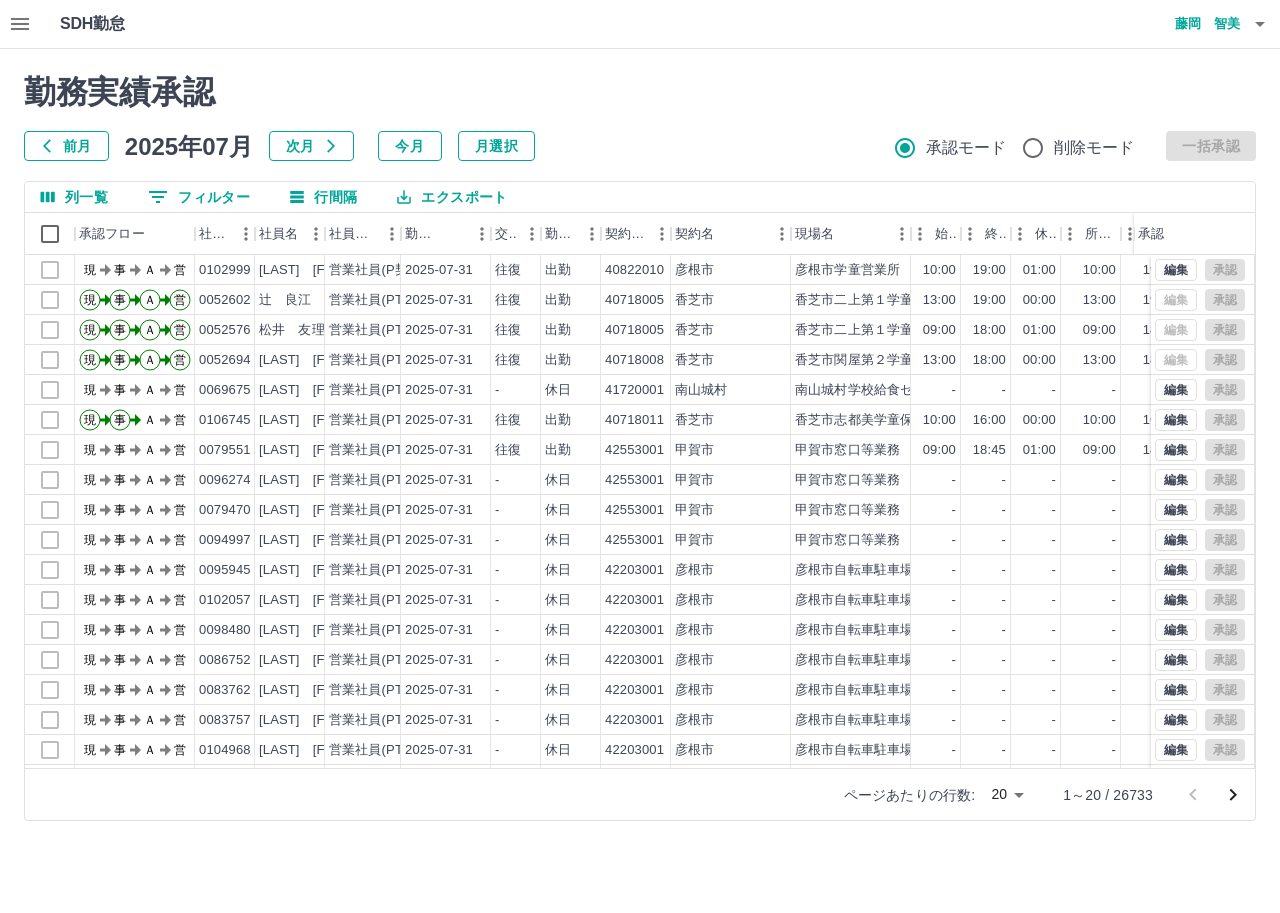 click on "0 フィルター" at bounding box center [199, 197] 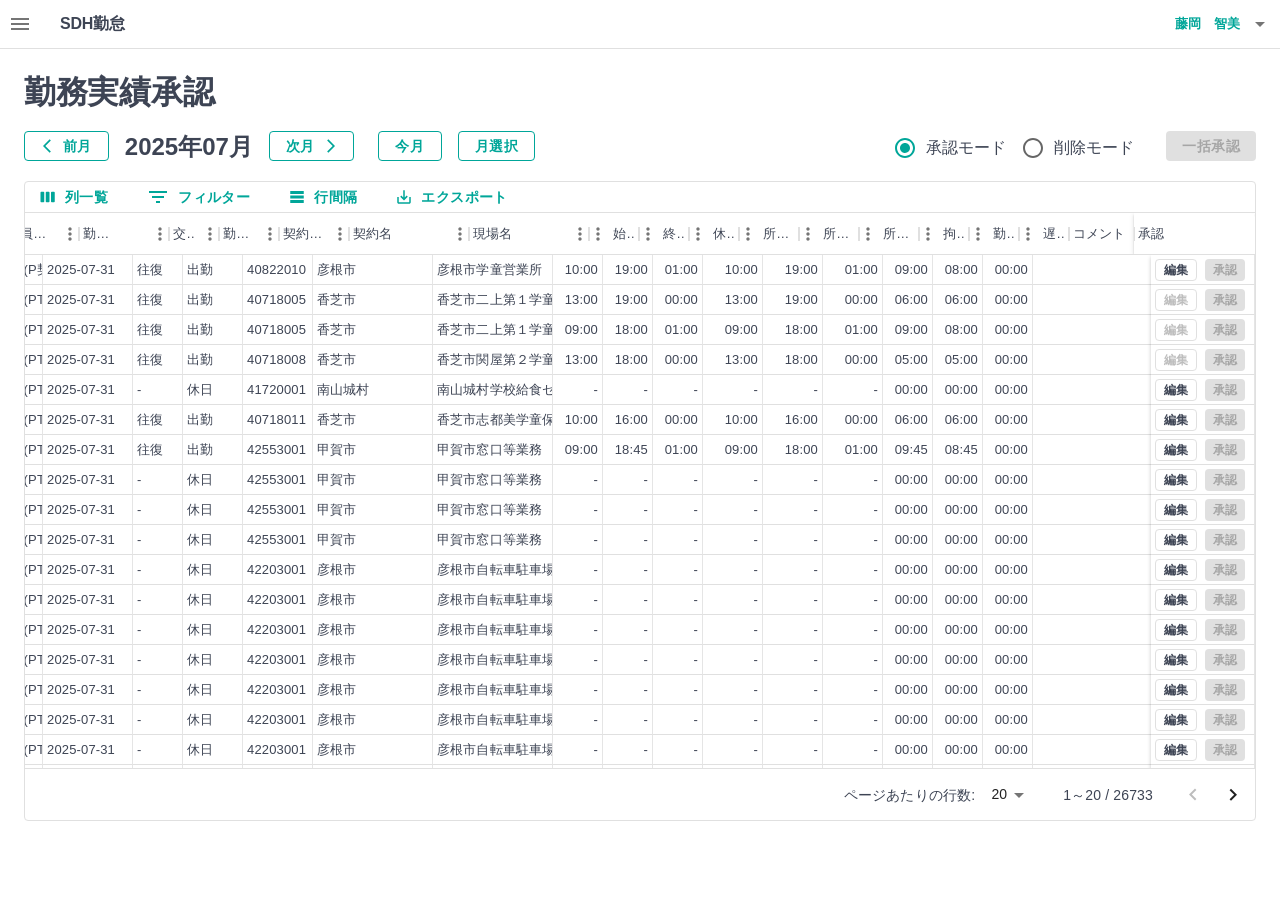 scroll, scrollTop: 0, scrollLeft: 360, axis: horizontal 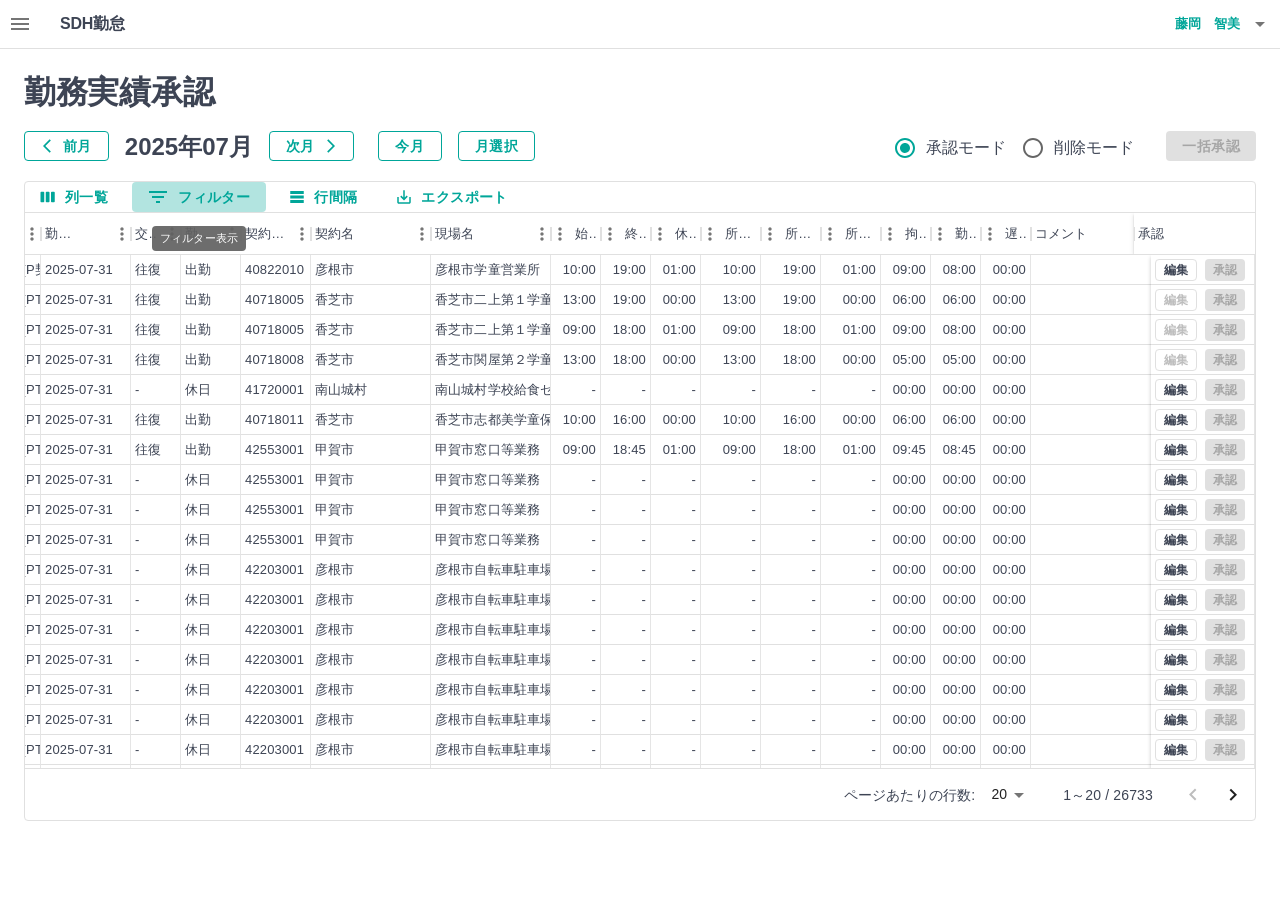 click on "0 フィルター" at bounding box center [199, 197] 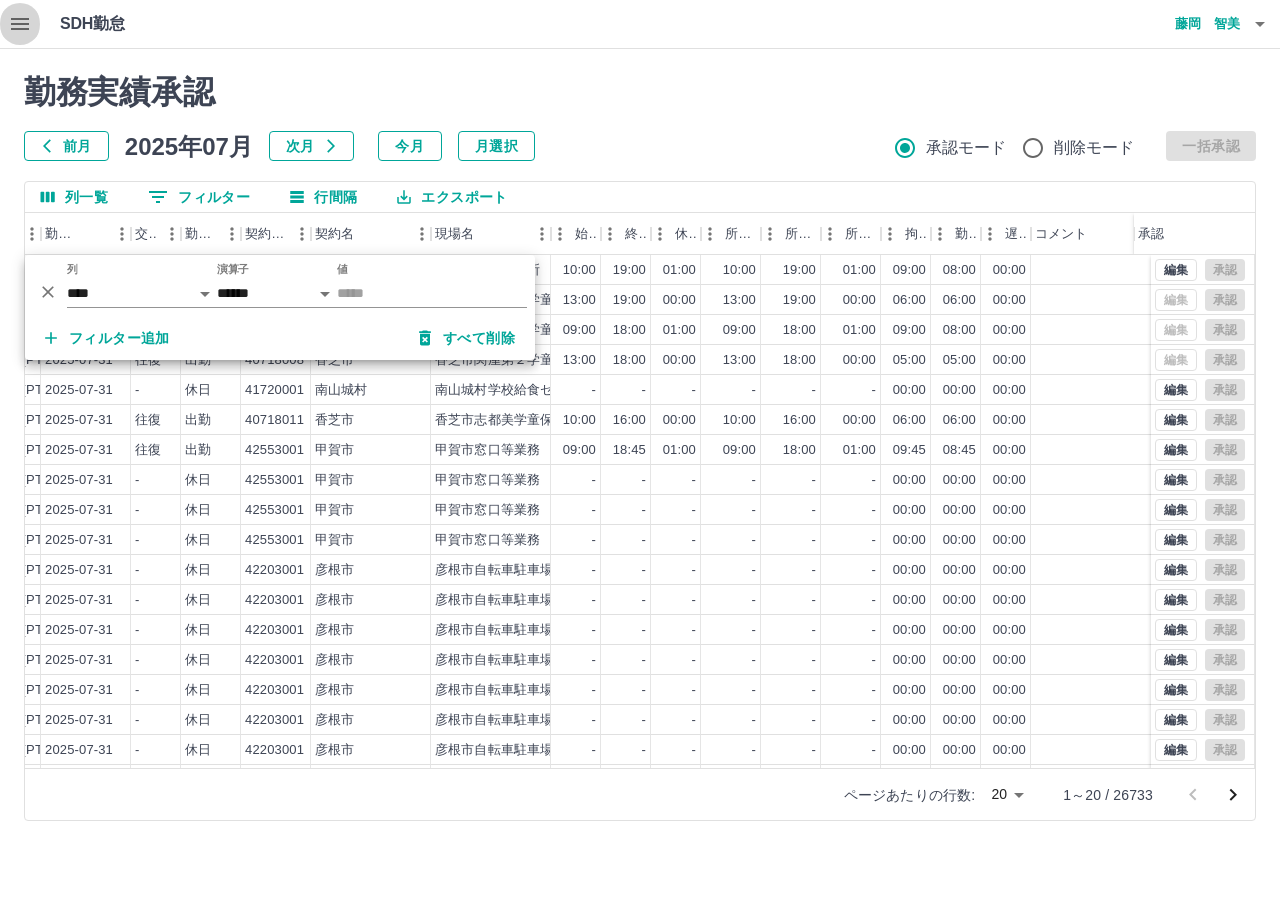 click 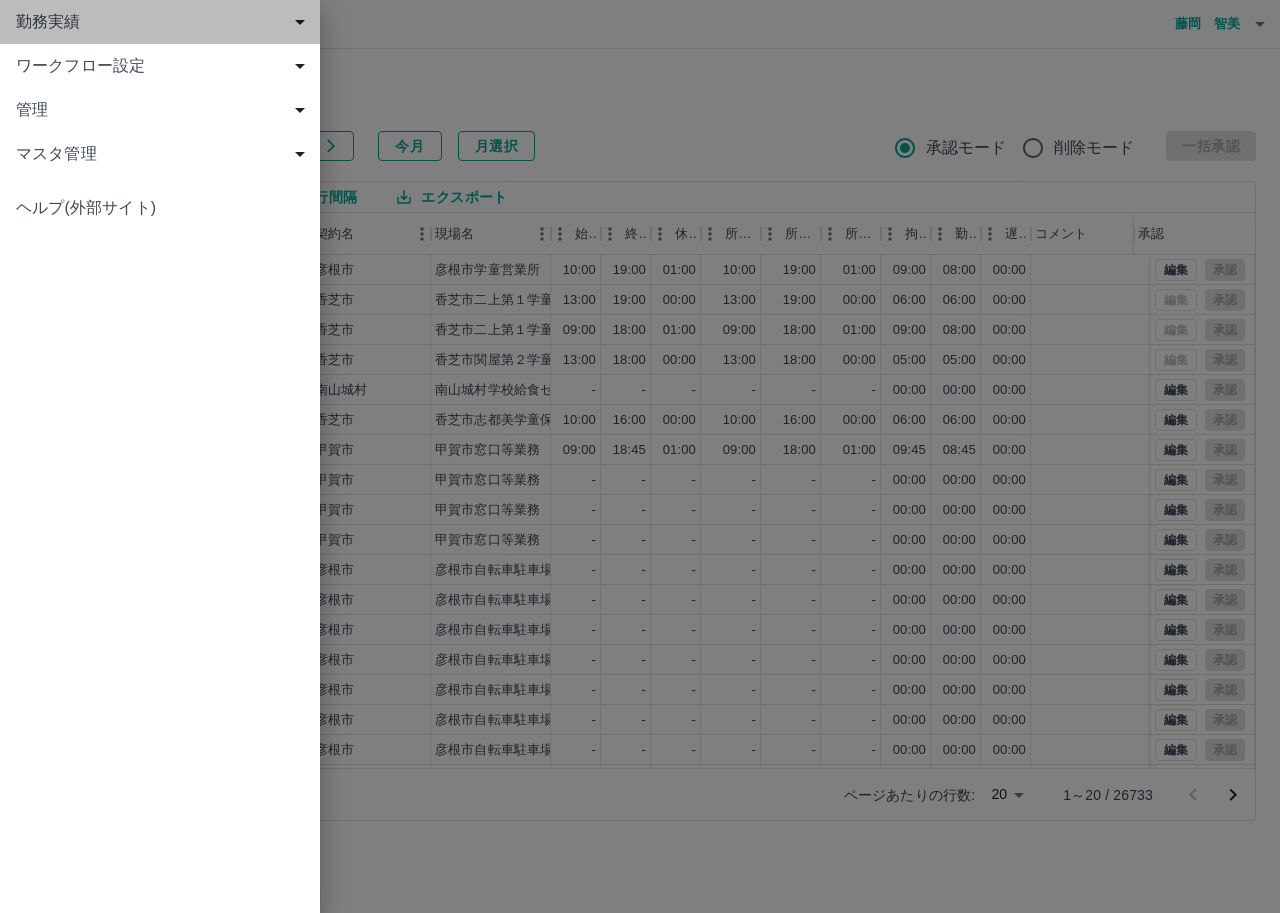 click on "勤務実績" at bounding box center [164, 22] 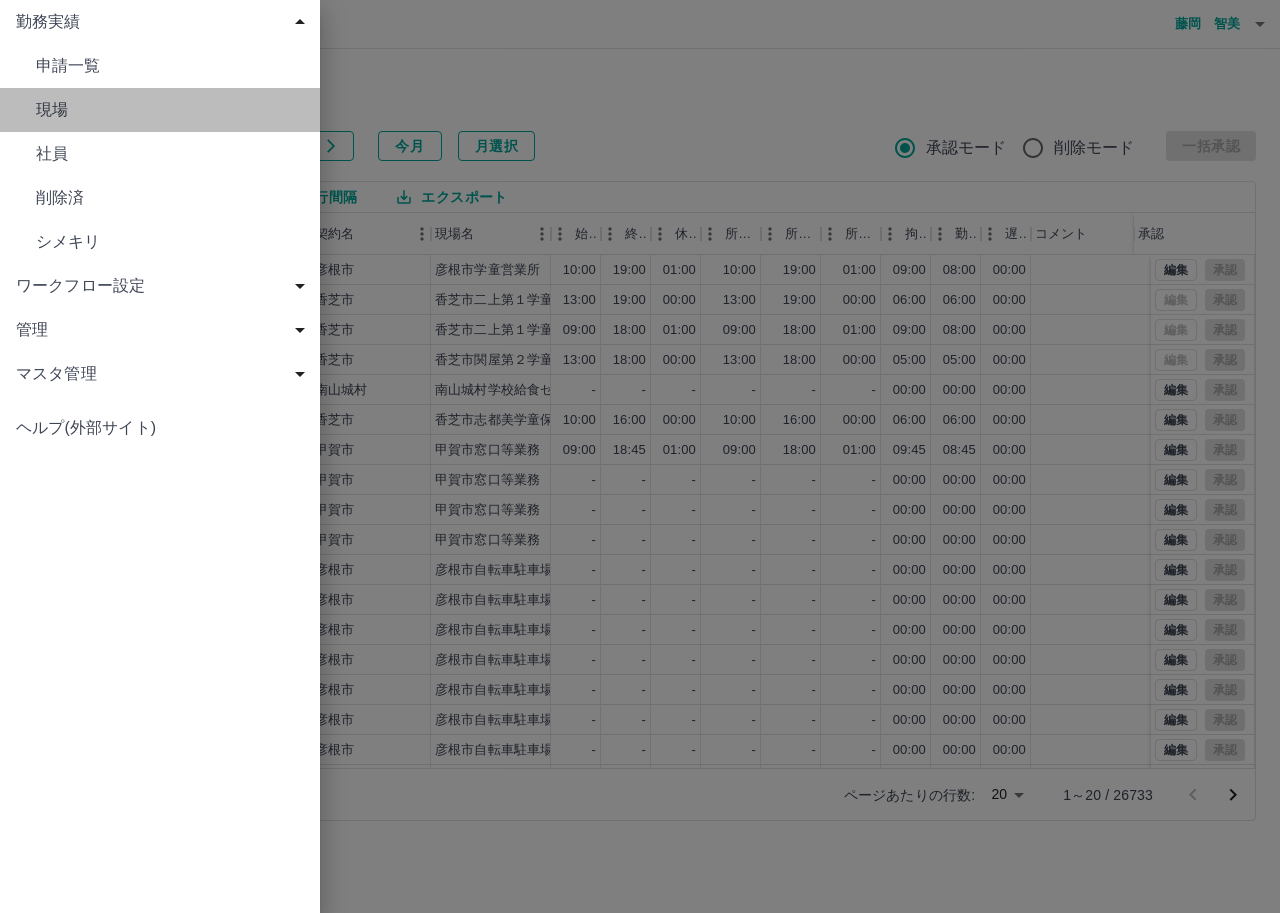 click on "現場" at bounding box center [170, 110] 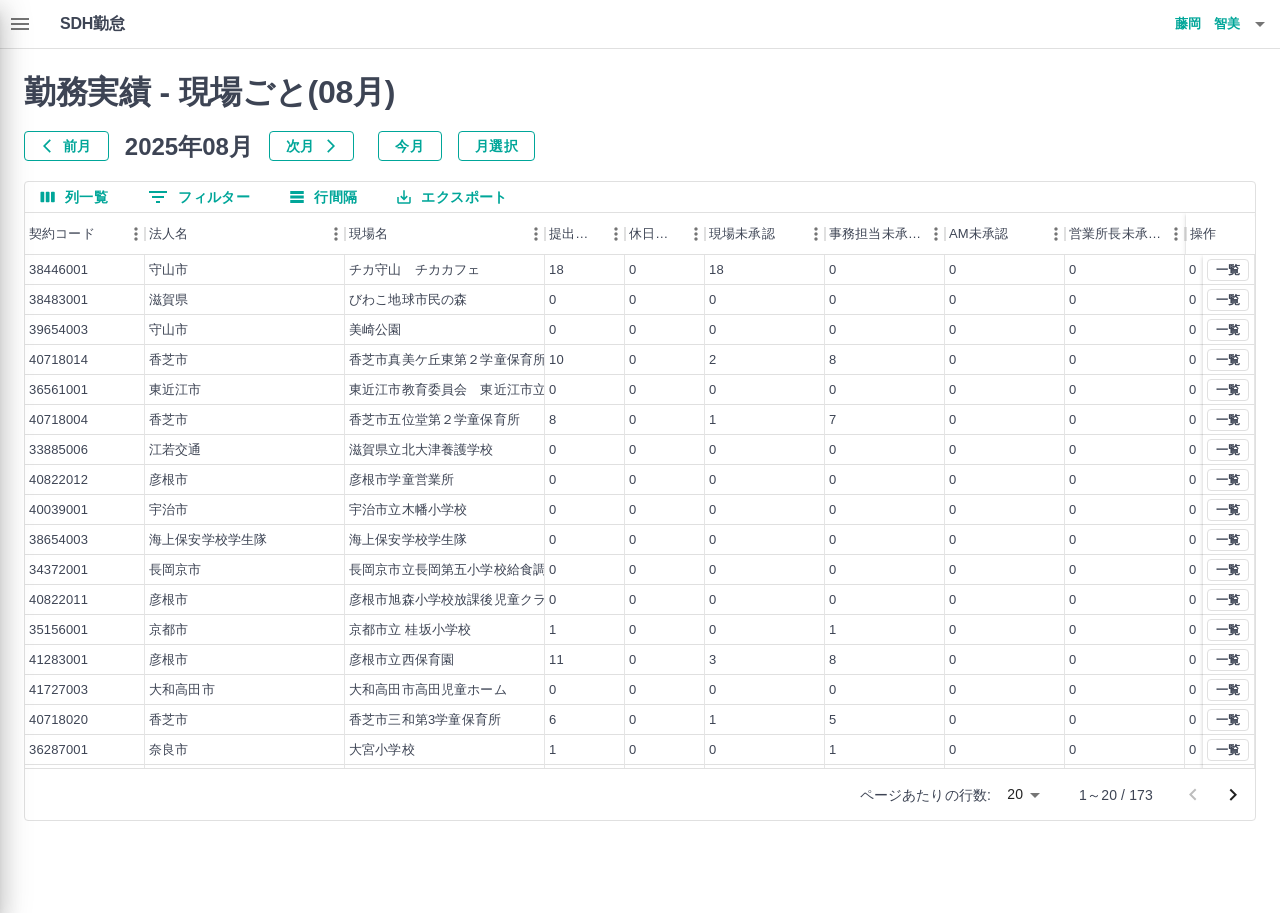 click at bounding box center [640, 456] 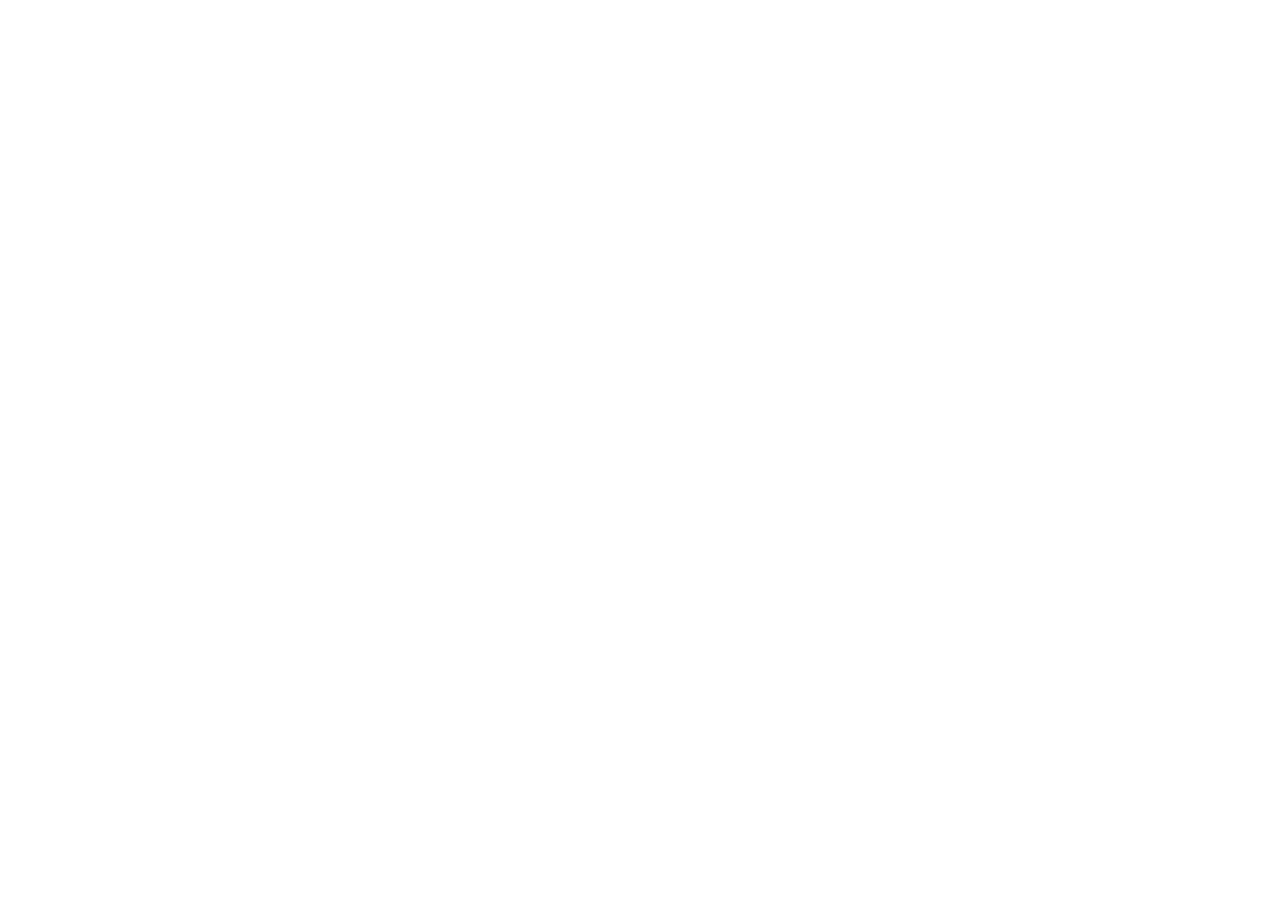 scroll, scrollTop: 0, scrollLeft: 0, axis: both 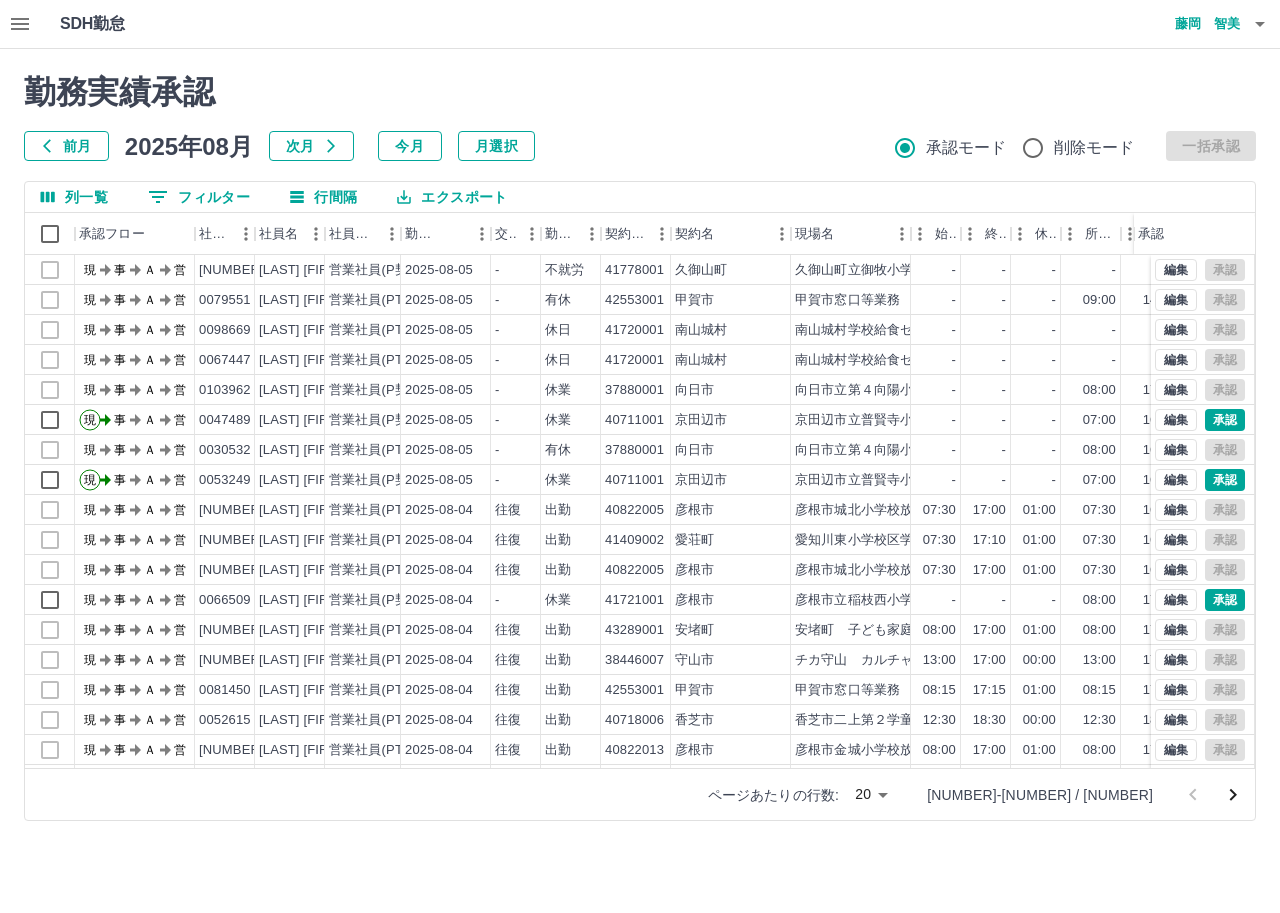 click at bounding box center [640, 456] 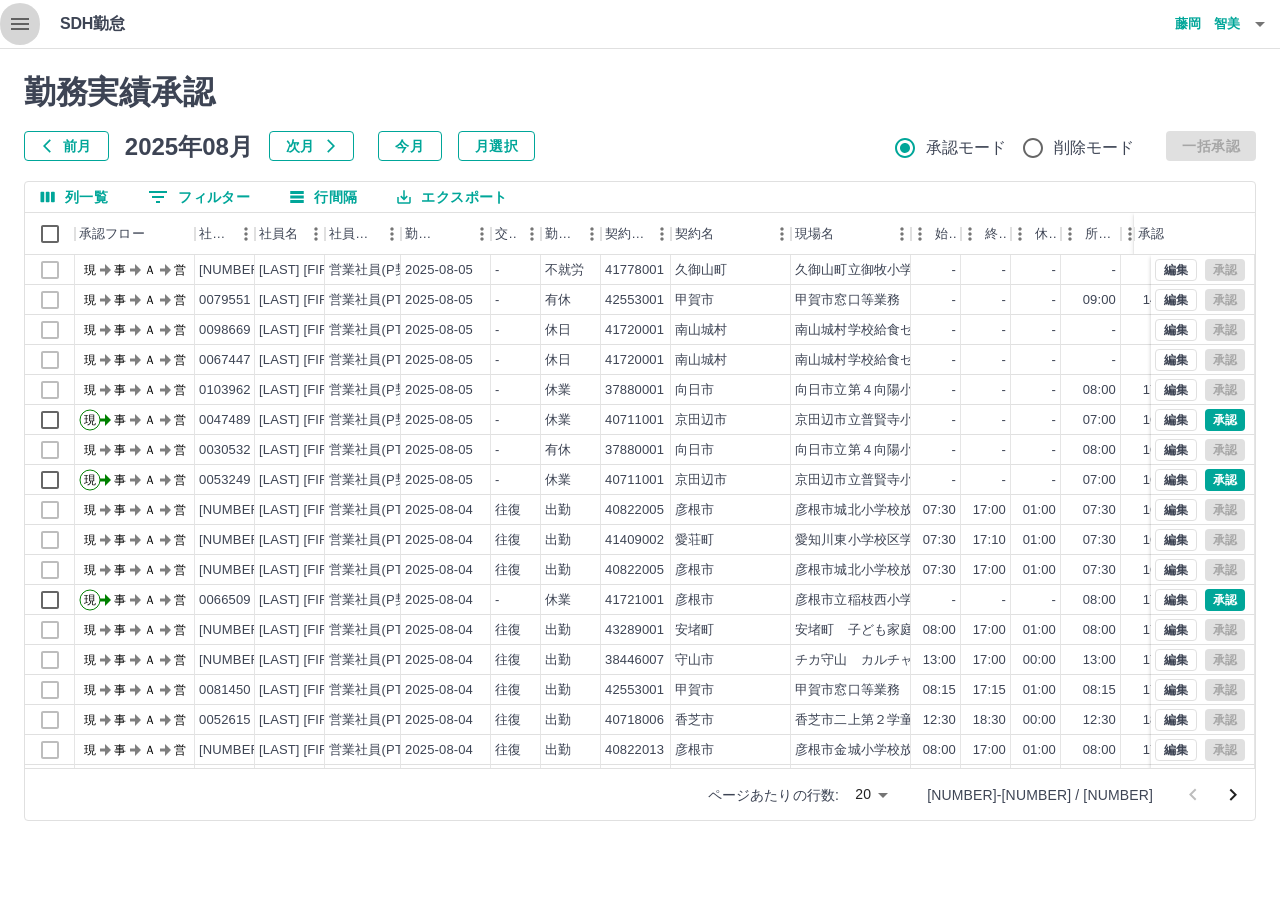 click 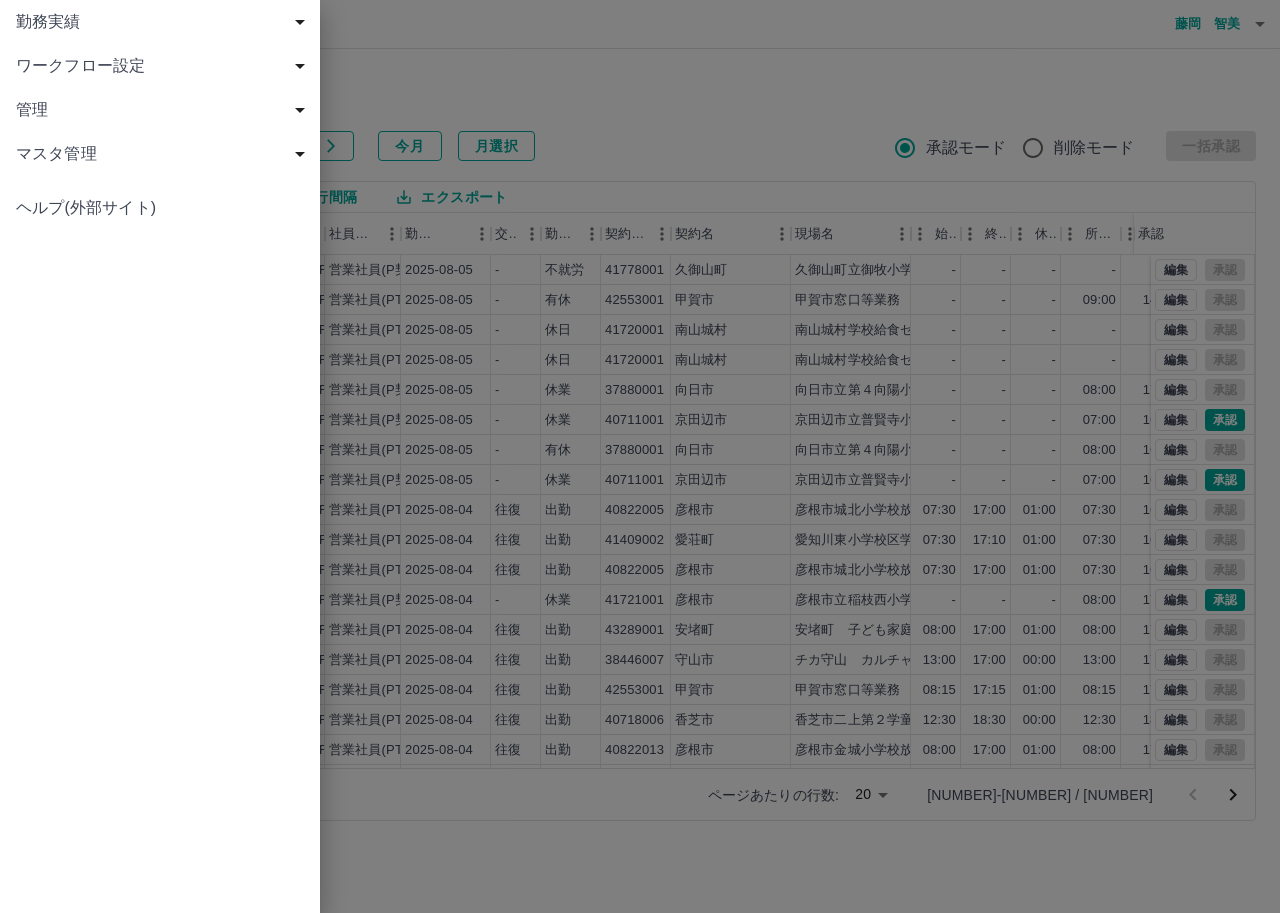 click on "勤務実績" at bounding box center (164, 22) 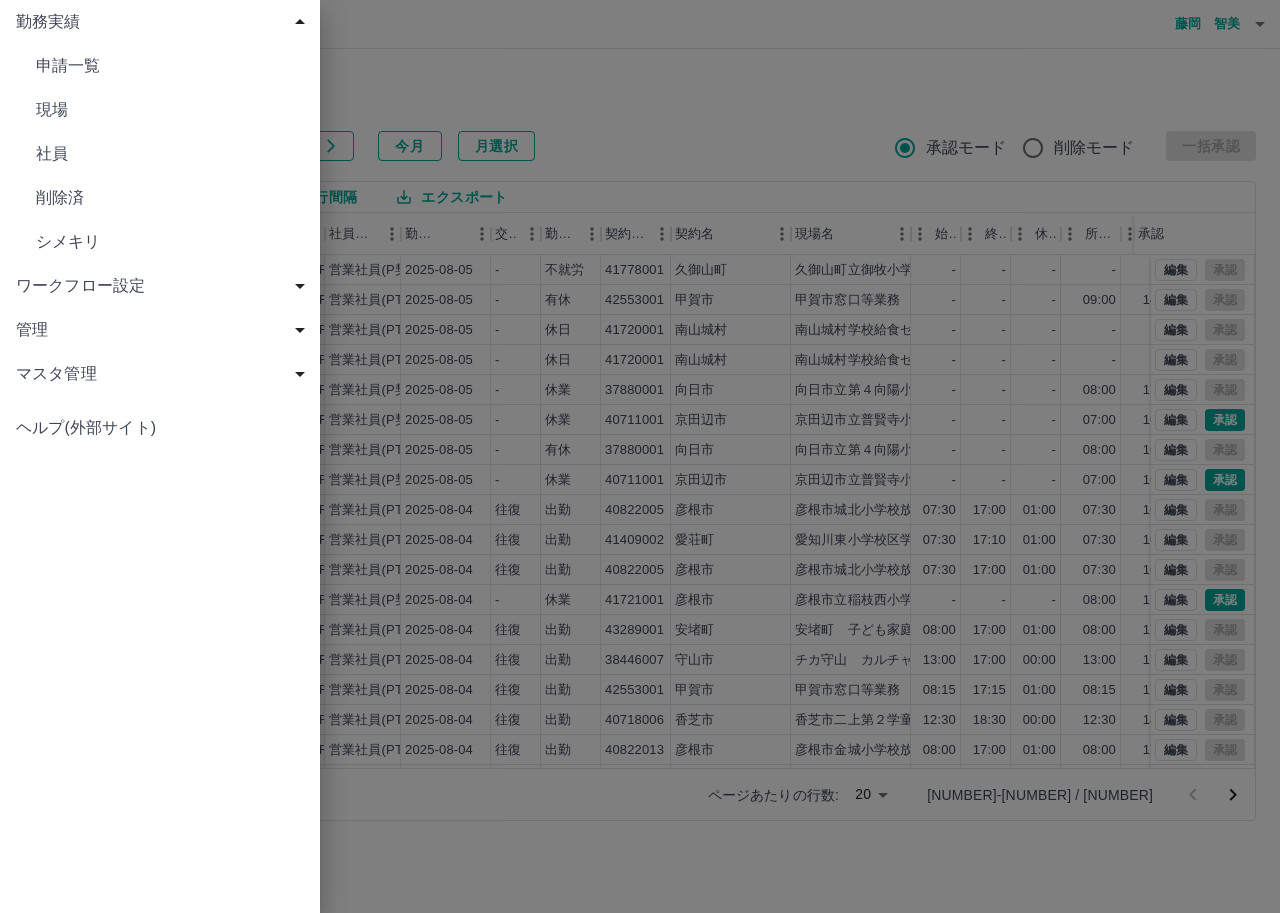 click on "現場" at bounding box center (170, 110) 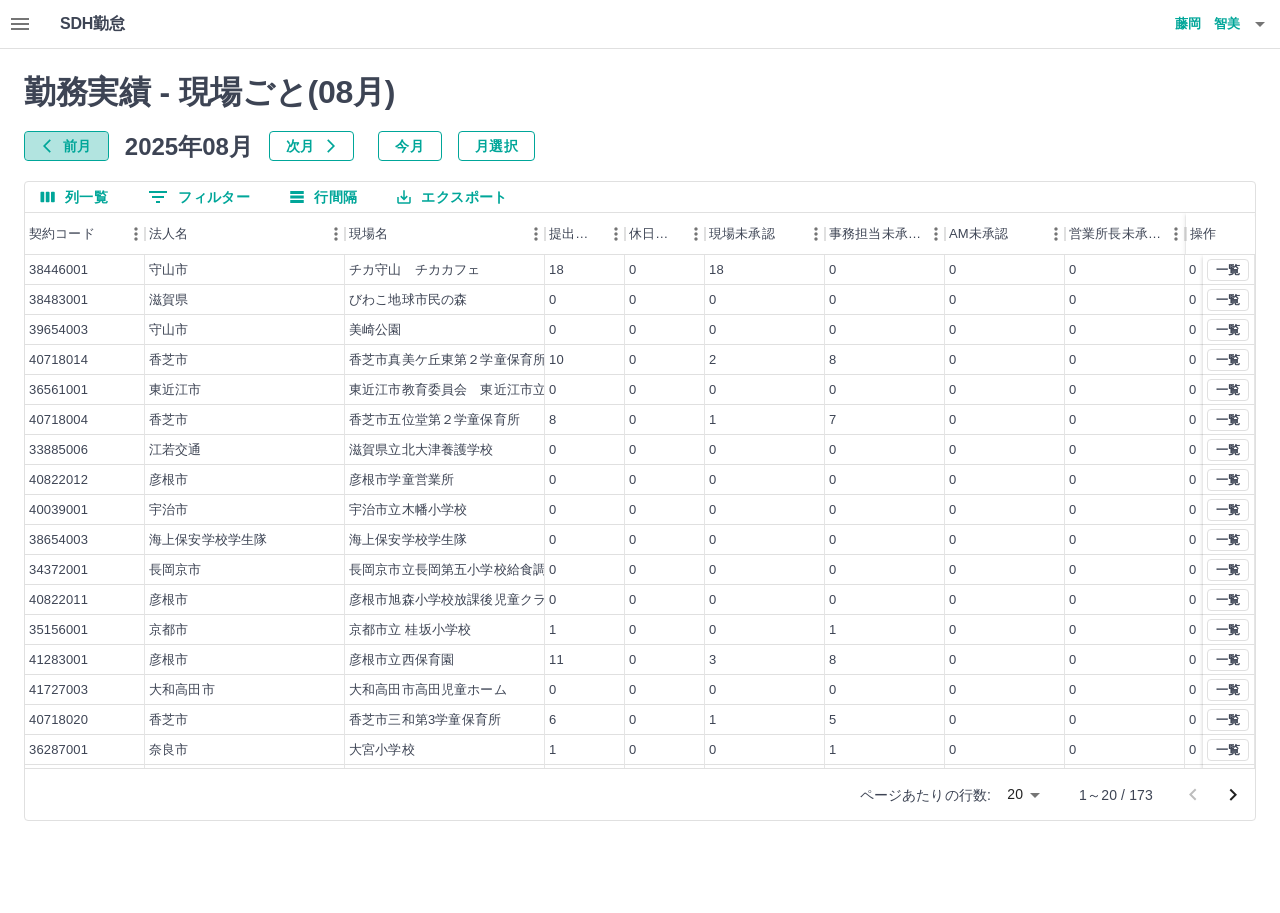 click on "前月" at bounding box center (66, 146) 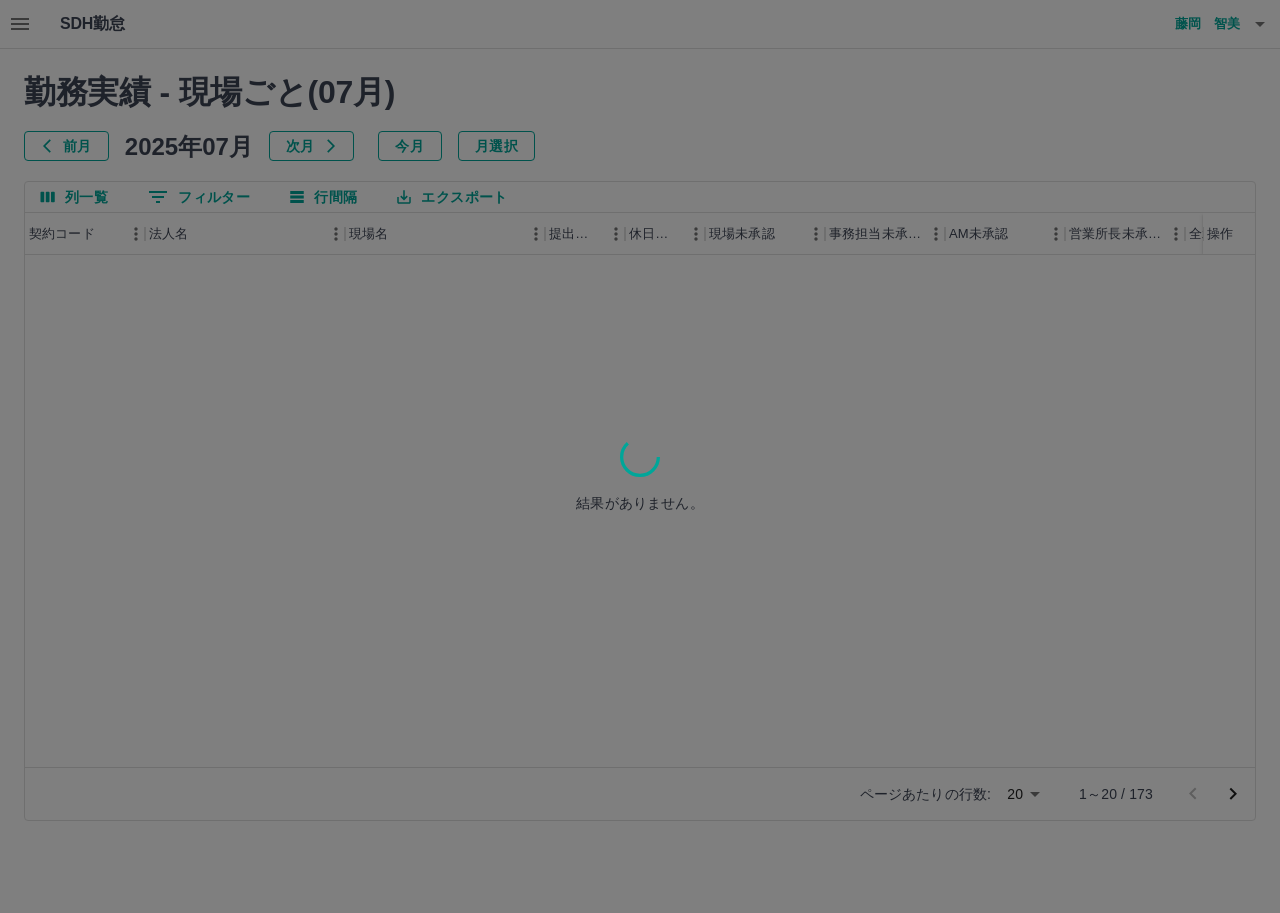 click at bounding box center [640, 456] 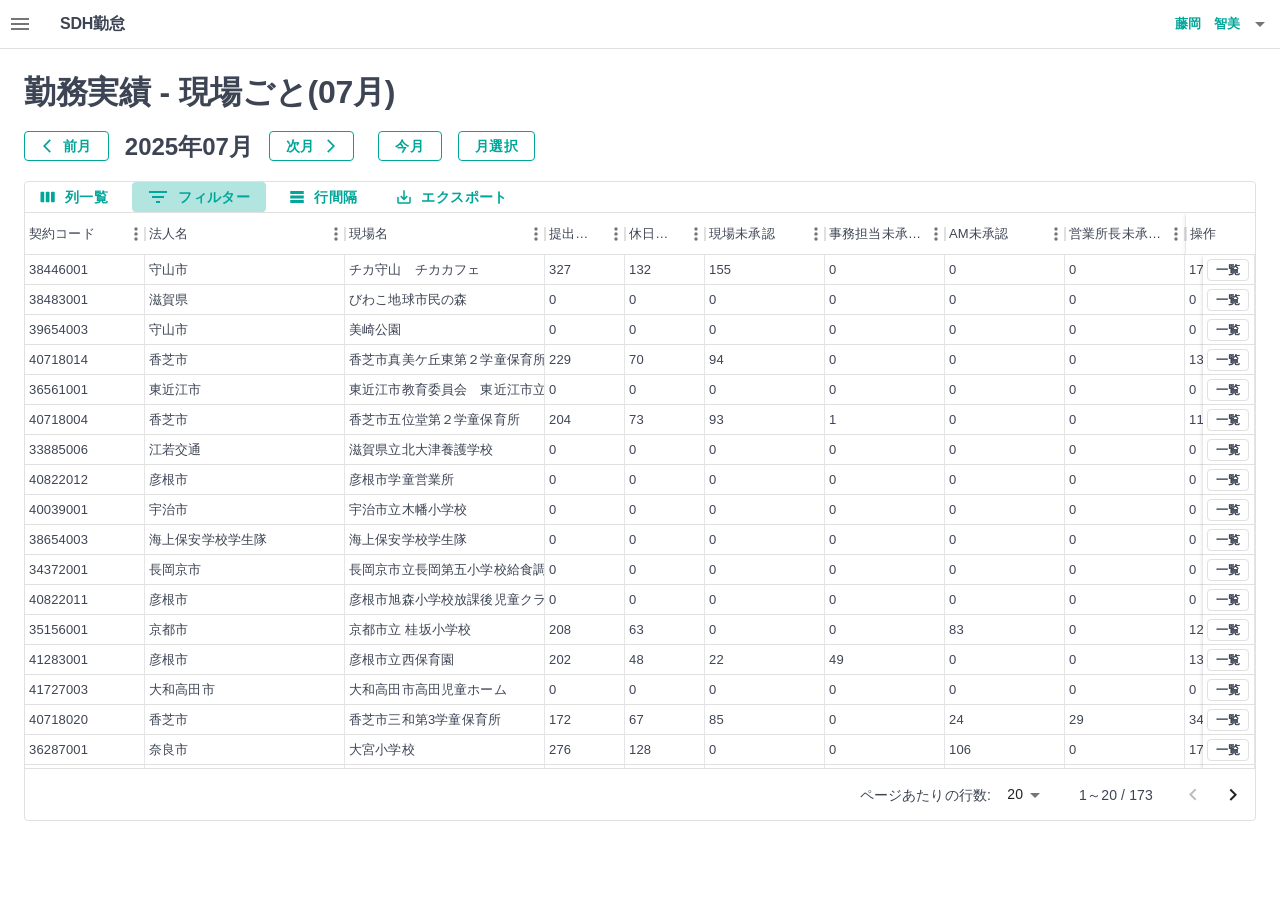 click 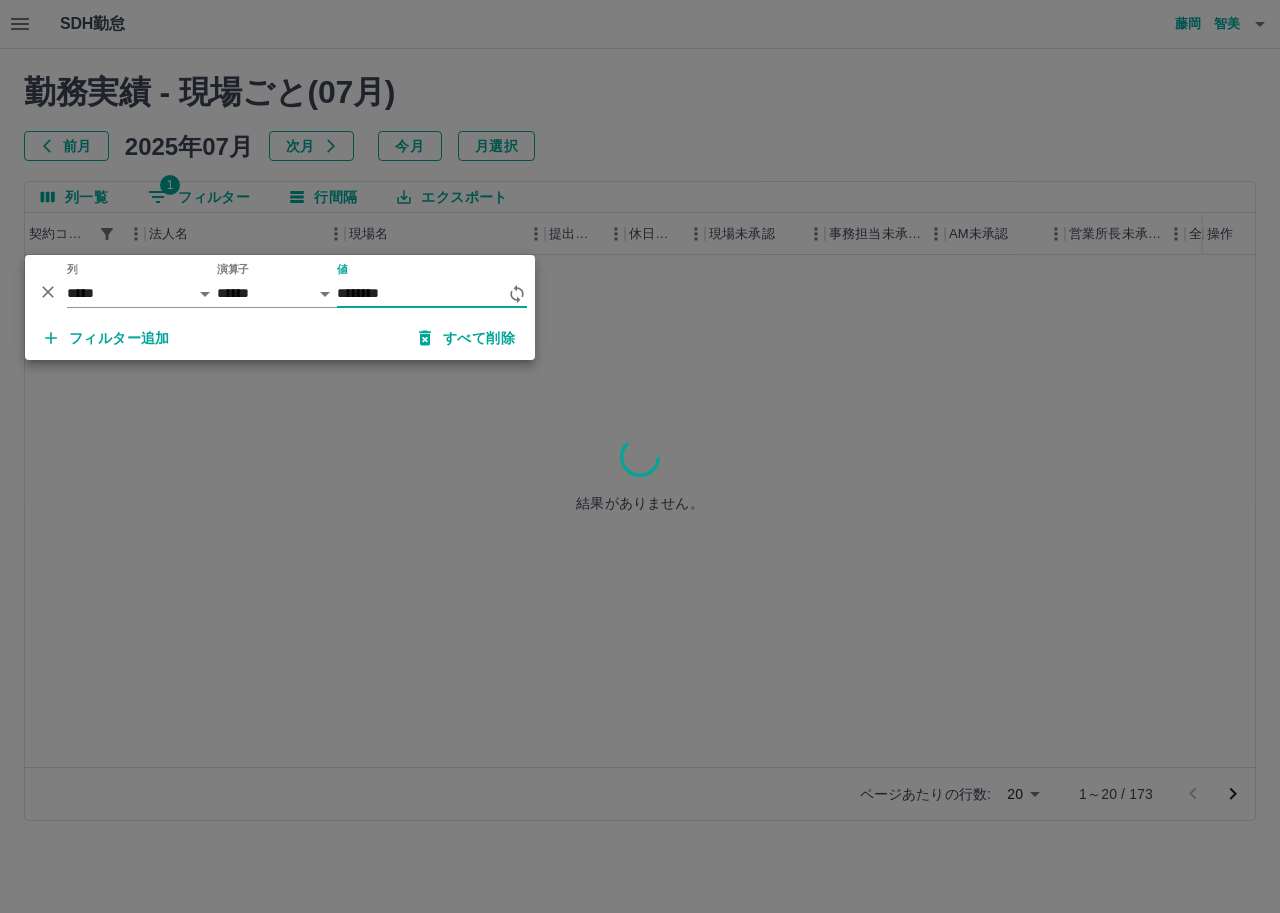 type on "********" 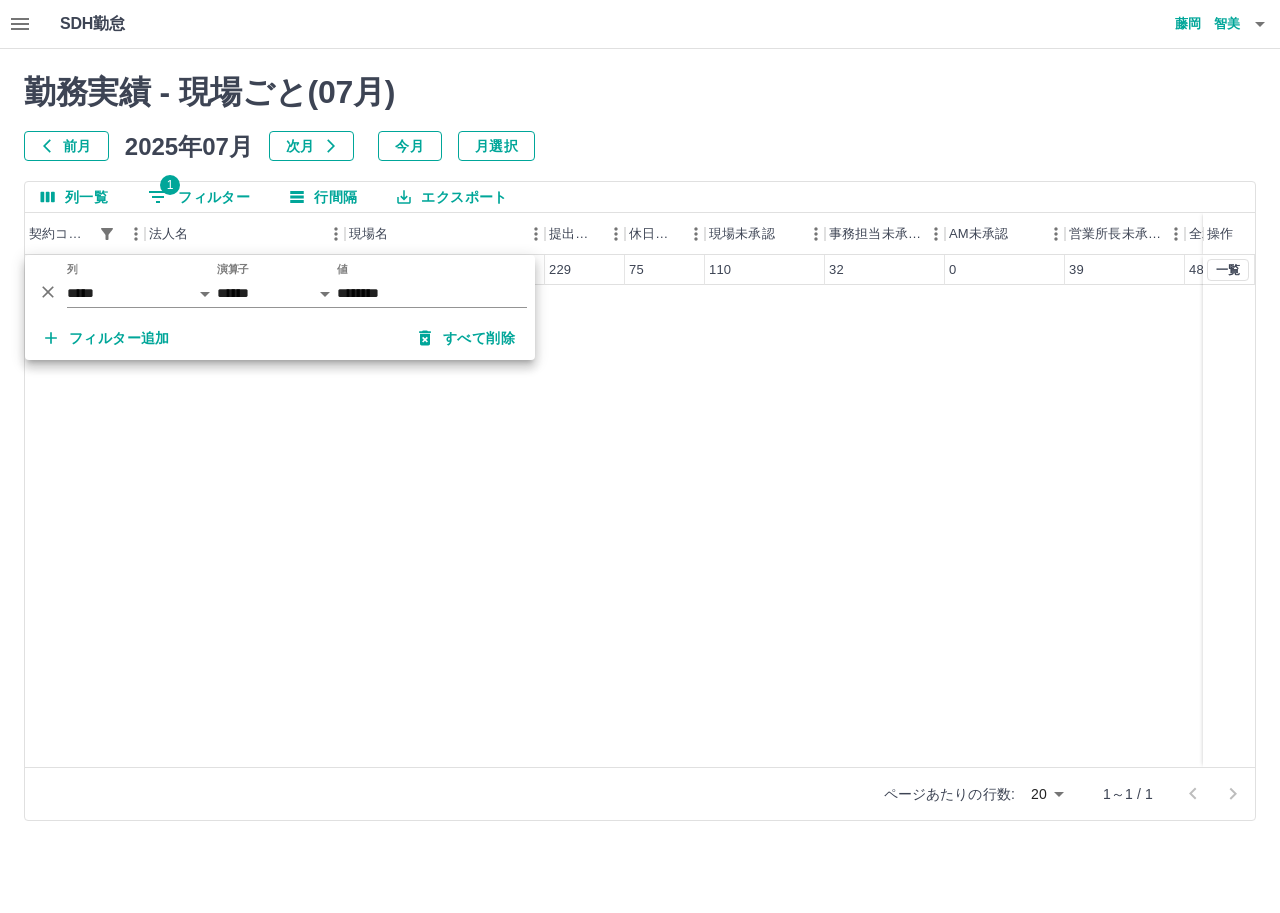 click on "40718009 香芝市 香芝市三和第１学童保育所 229 75 110 32 0 39 48 一覧" at bounding box center [691, 511] 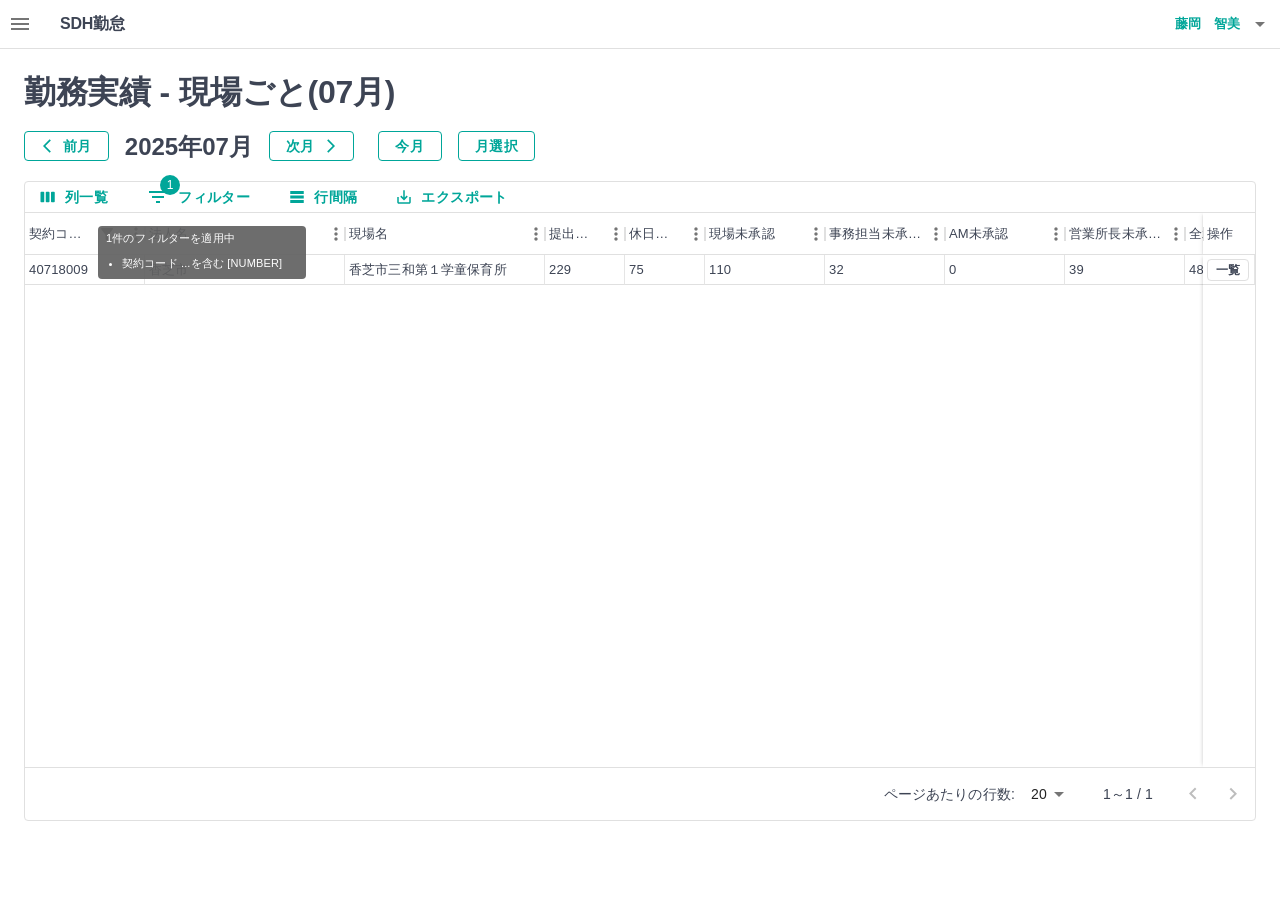 click 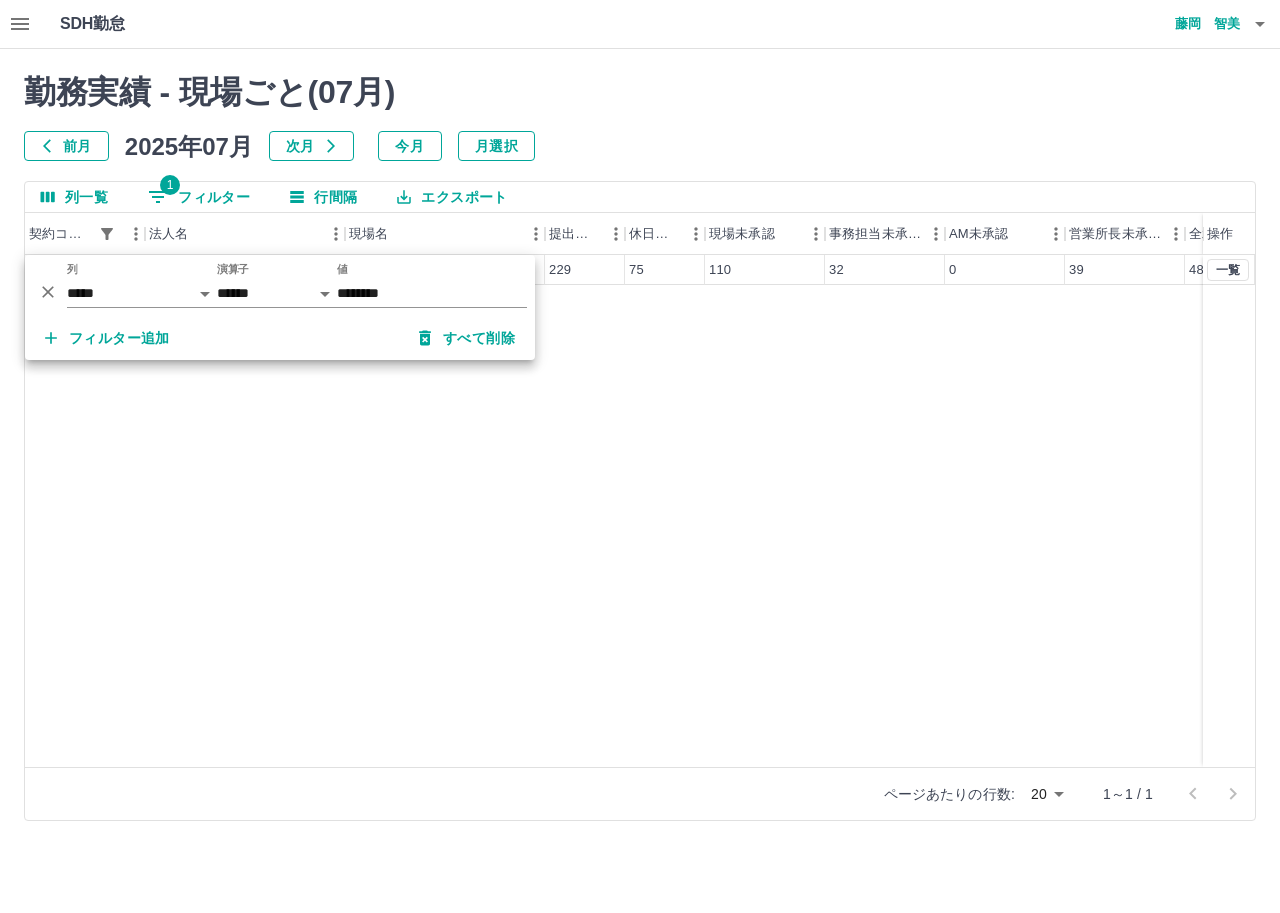drag, startPoint x: 839, startPoint y: 385, endPoint x: 1152, endPoint y: 293, distance: 326.24072 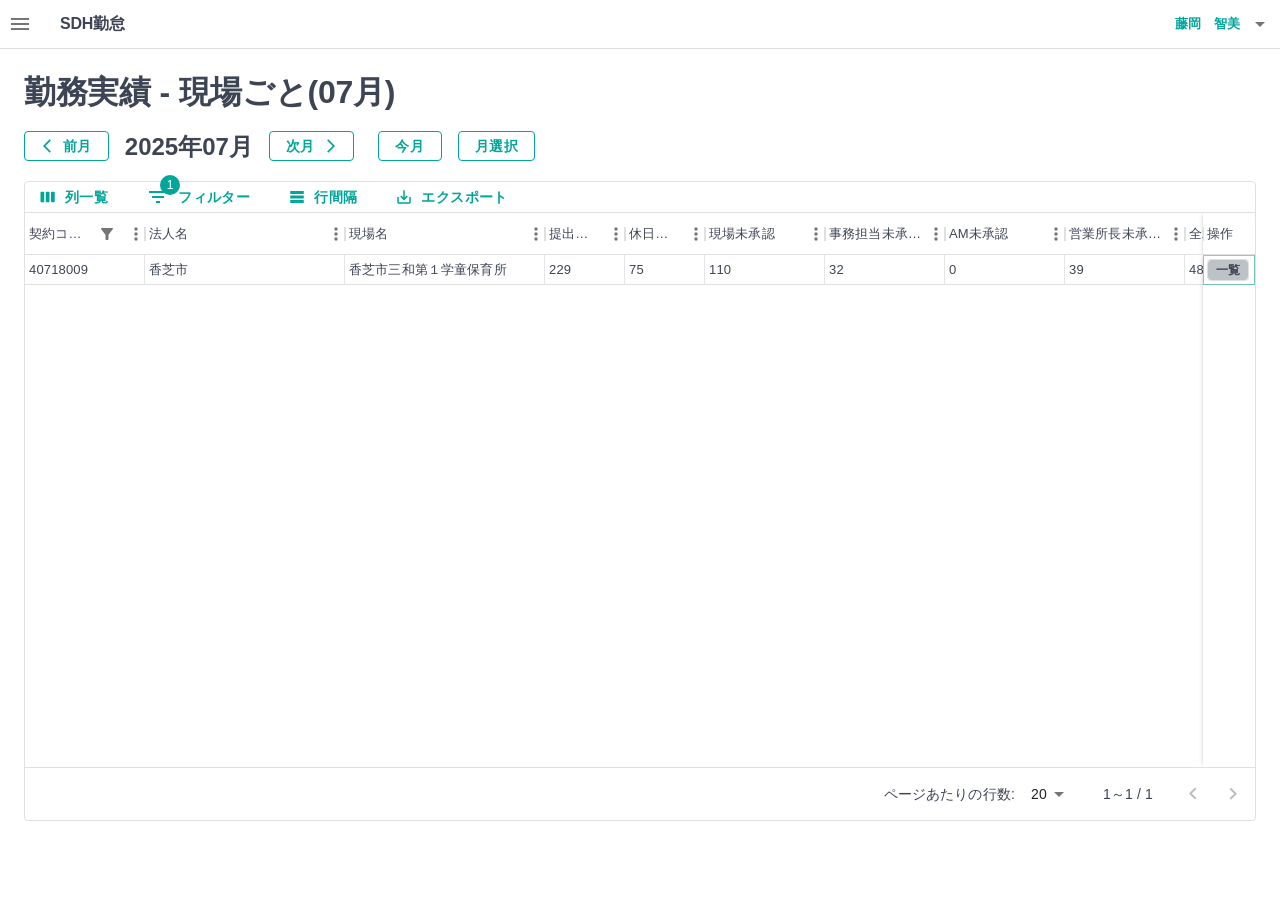 click on "一覧" at bounding box center [1228, 270] 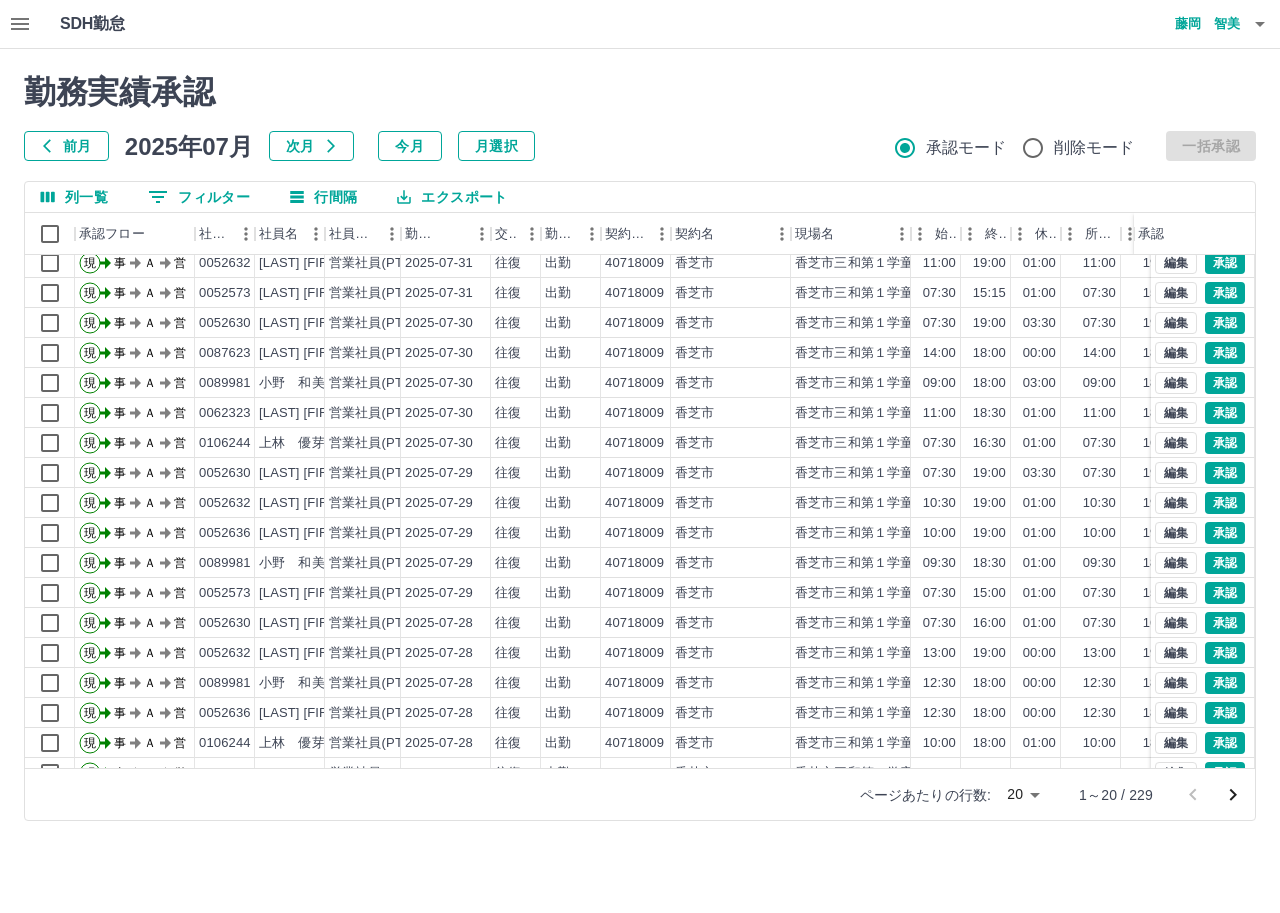 scroll, scrollTop: 100, scrollLeft: 0, axis: vertical 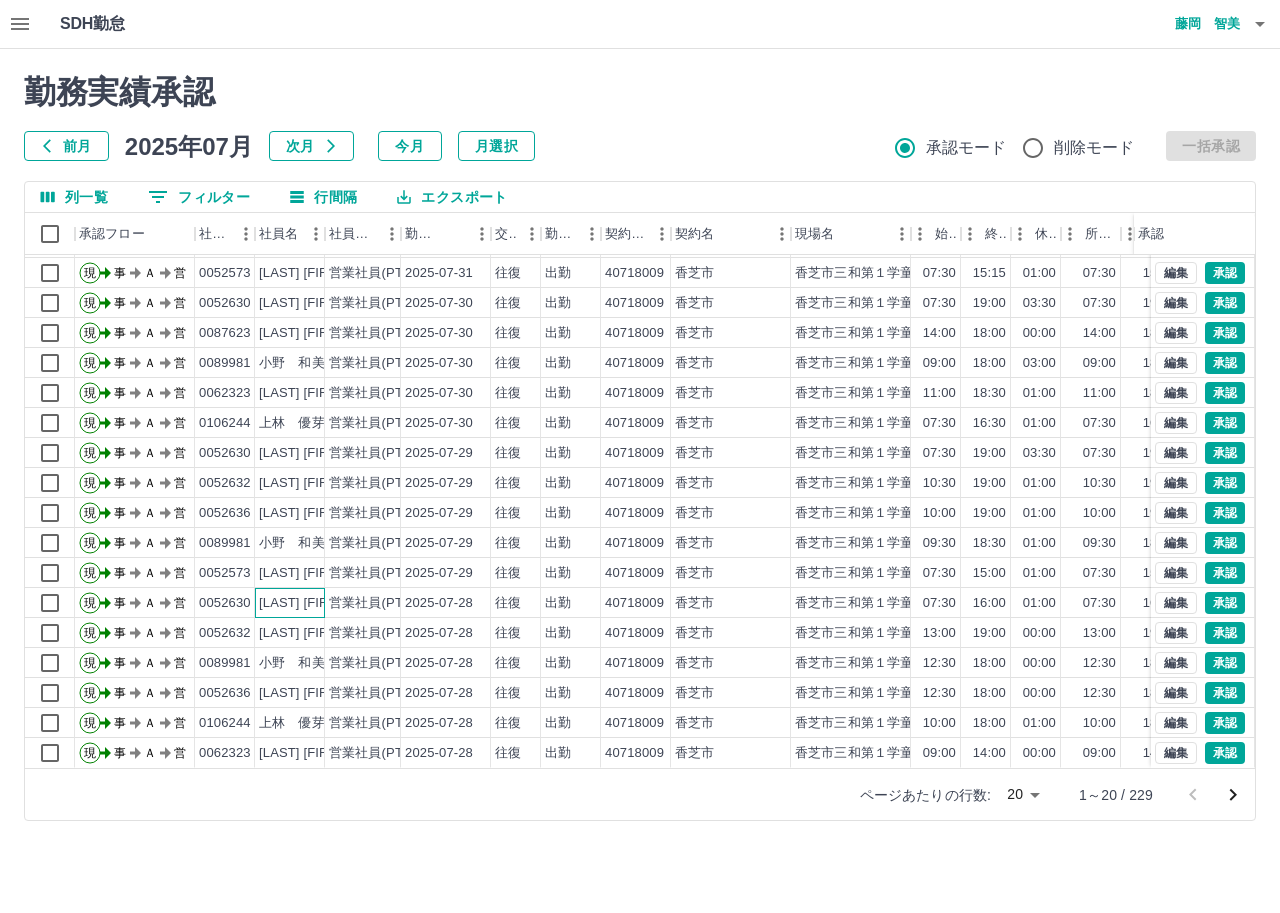 click on "中垣　真由美" at bounding box center [304, 603] 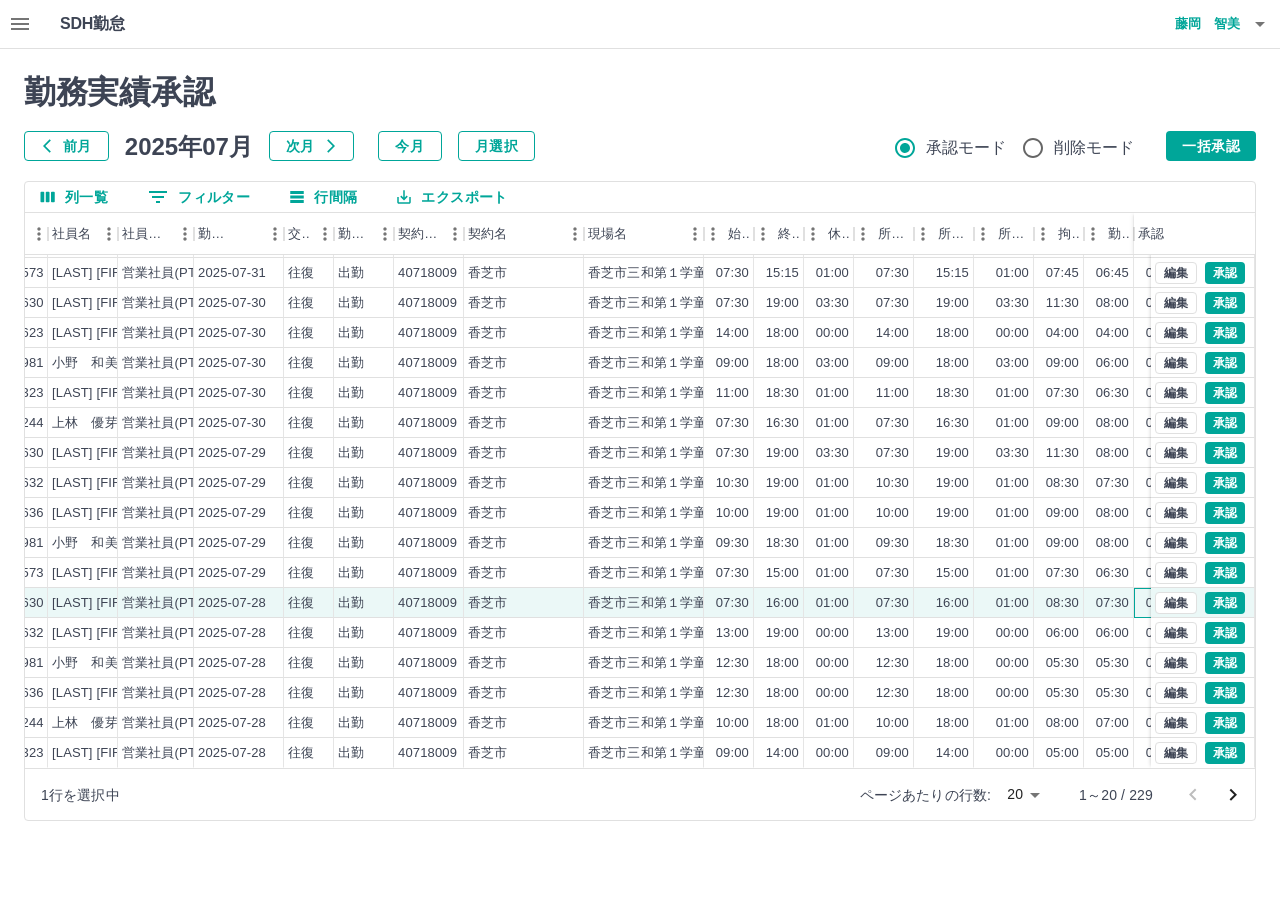 scroll, scrollTop: 100, scrollLeft: 257, axis: both 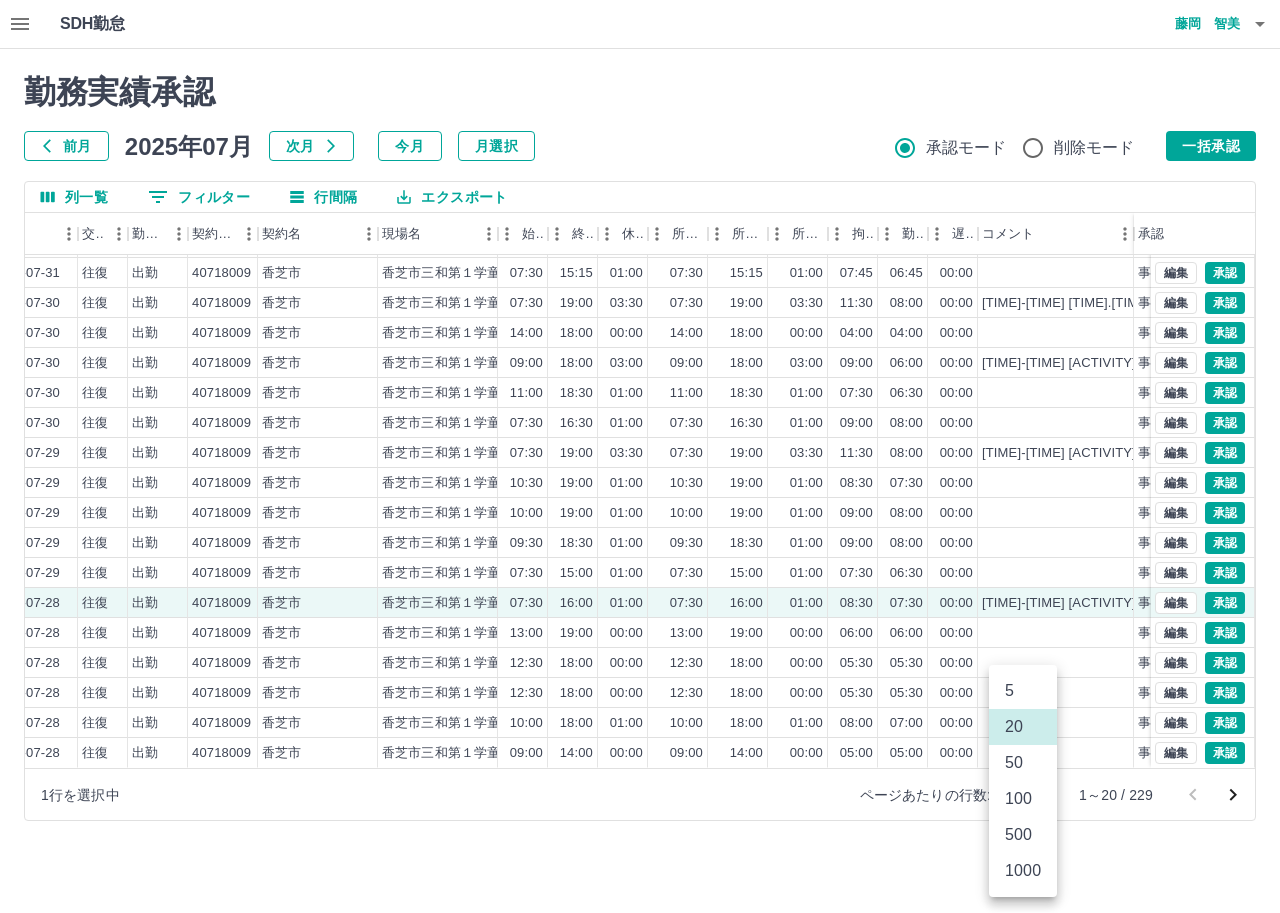 click on "SDH勤怠 藤岡　智美 勤務実績承認 前月 2025年07月 次月 今月 月選択 承認モード 削除モード 一括承認 列一覧 0 フィルター 行間隔 エクスポート 社員名 社員区分 勤務日 交通費 勤務区分 契約コード 契約名 現場名 始業 終業 休憩 所定開始 所定終業 所定休憩 拘束 勤務 遅刻等 コメント ステータス 承認 小野　和美 営業社員(PT契約) 2025-07-31 往復 出勤 40718009 香芝市 香芝市三和第１学童保育所 09:00 18:00 03:30 09:00 18:00 03:30 09:00 05:30 00:00 9-12 15:30-18:00 事務担当者承認待 牧浦　友の 営業社員(PT契約) 2025-07-31 往復 出勤 40718009 香芝市 香芝市三和第１学童保育所 11:00 19:00 01:00 11:00 19:00 01:00 08:00 07:00 00:00 事務担当者承認待 中村　恭子 営業社員(PT契約) 2025-07-31 往復 出勤 40718009 香芝市 香芝市三和第１学童保育所 07:30 15:15 01:00 07:30 15:15 01:00 07:45 06:45 00:00 事務担当者承認待 往復" at bounding box center (640, 422) 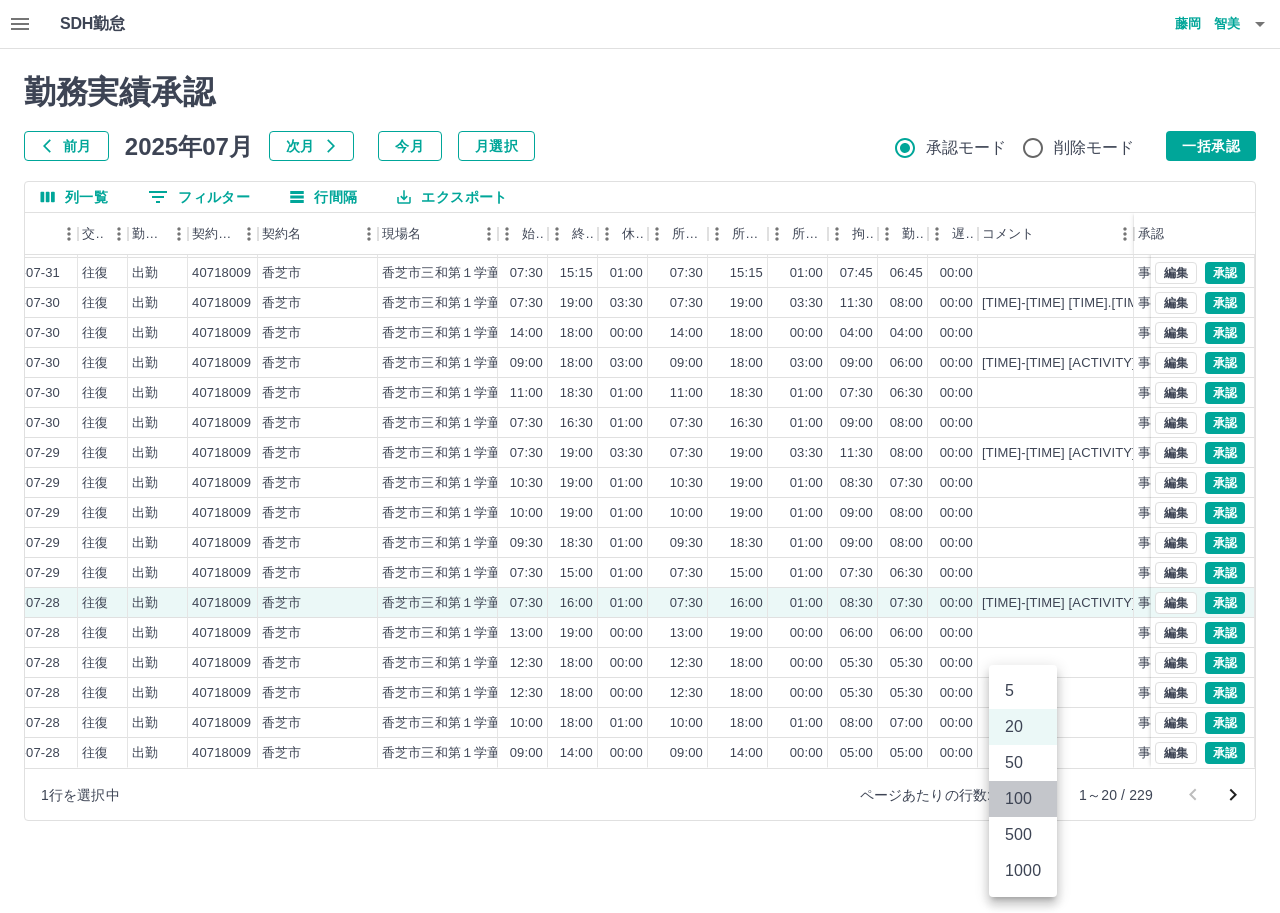 click on "100" at bounding box center [1023, 799] 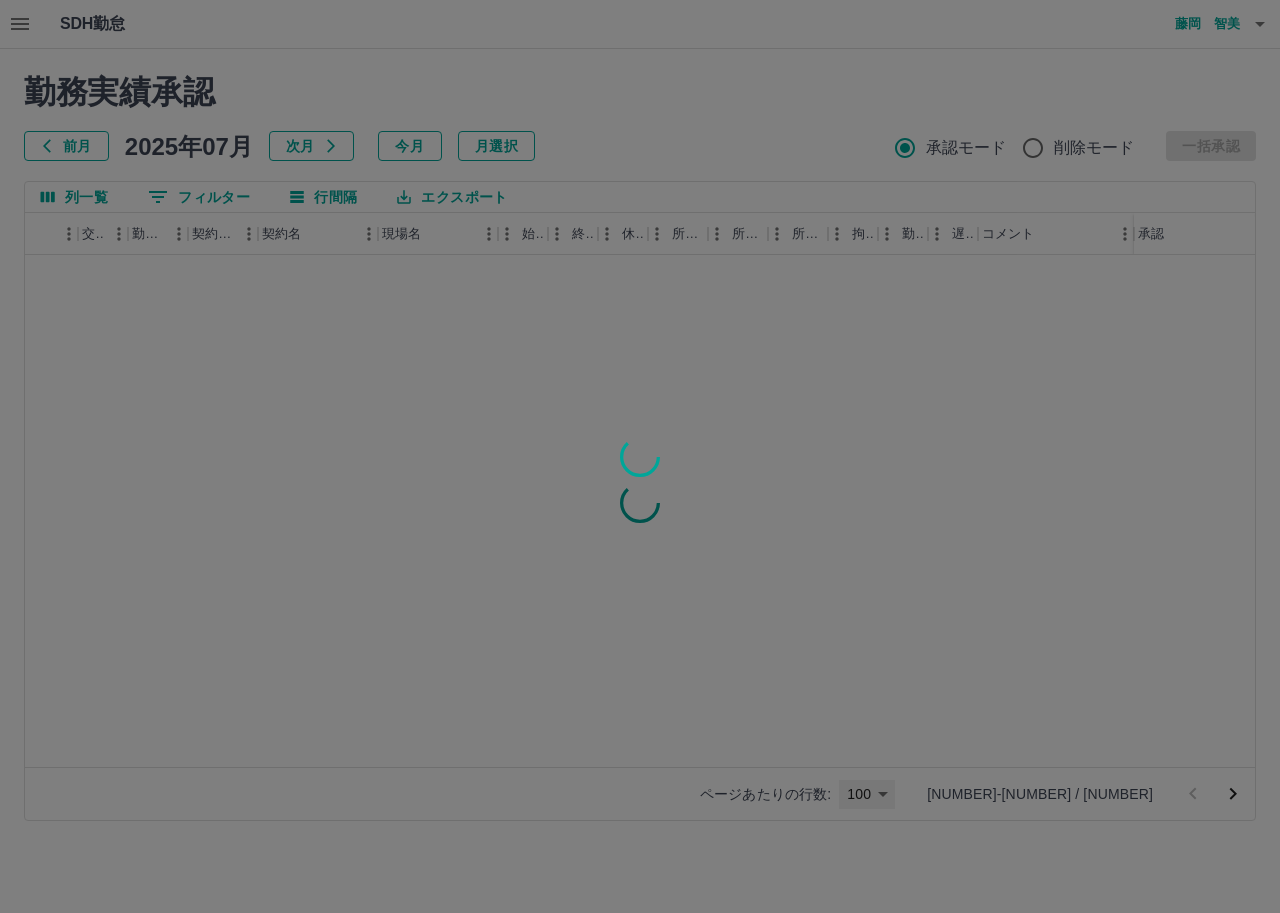 scroll, scrollTop: 0, scrollLeft: 413, axis: horizontal 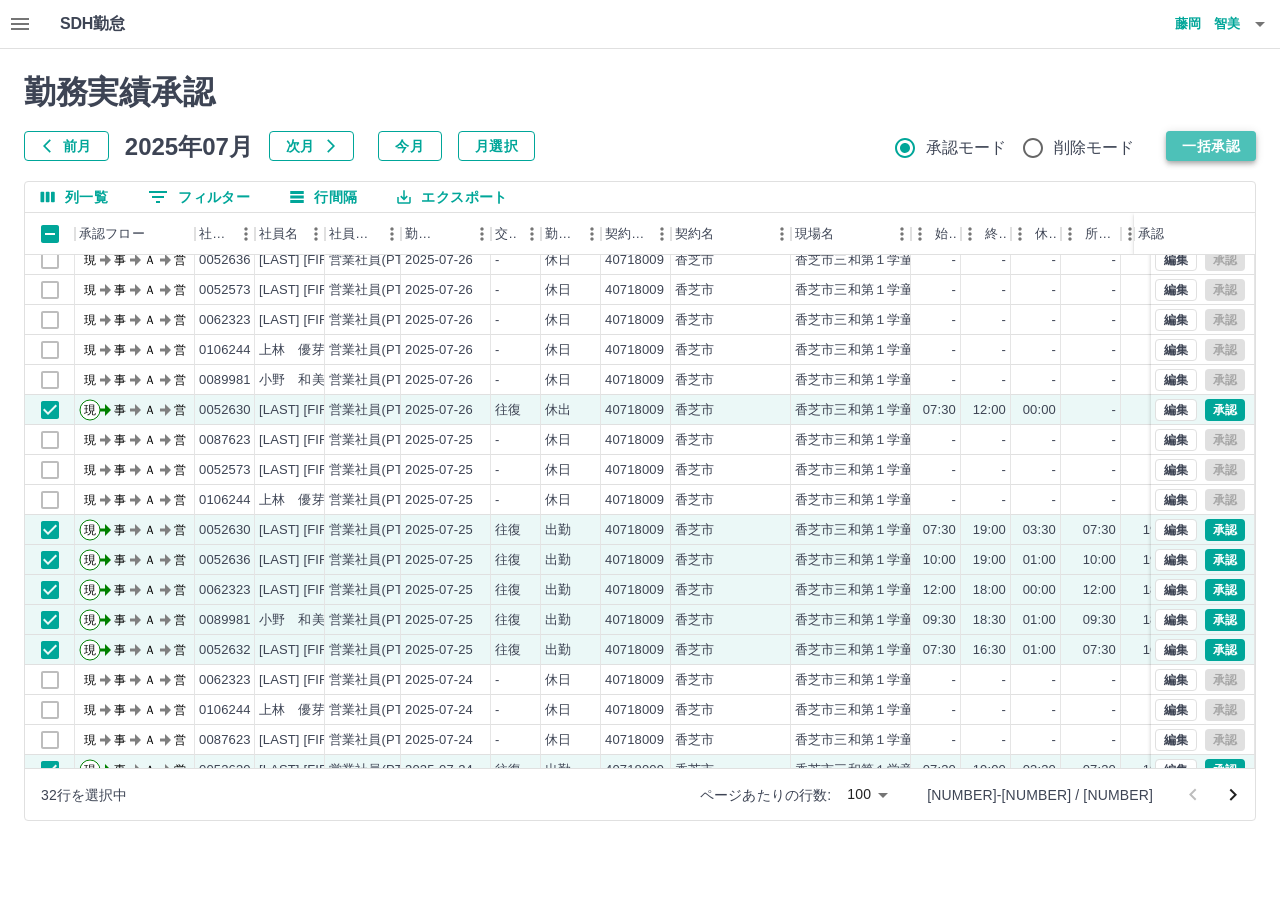 click on "一括承認" at bounding box center (1211, 146) 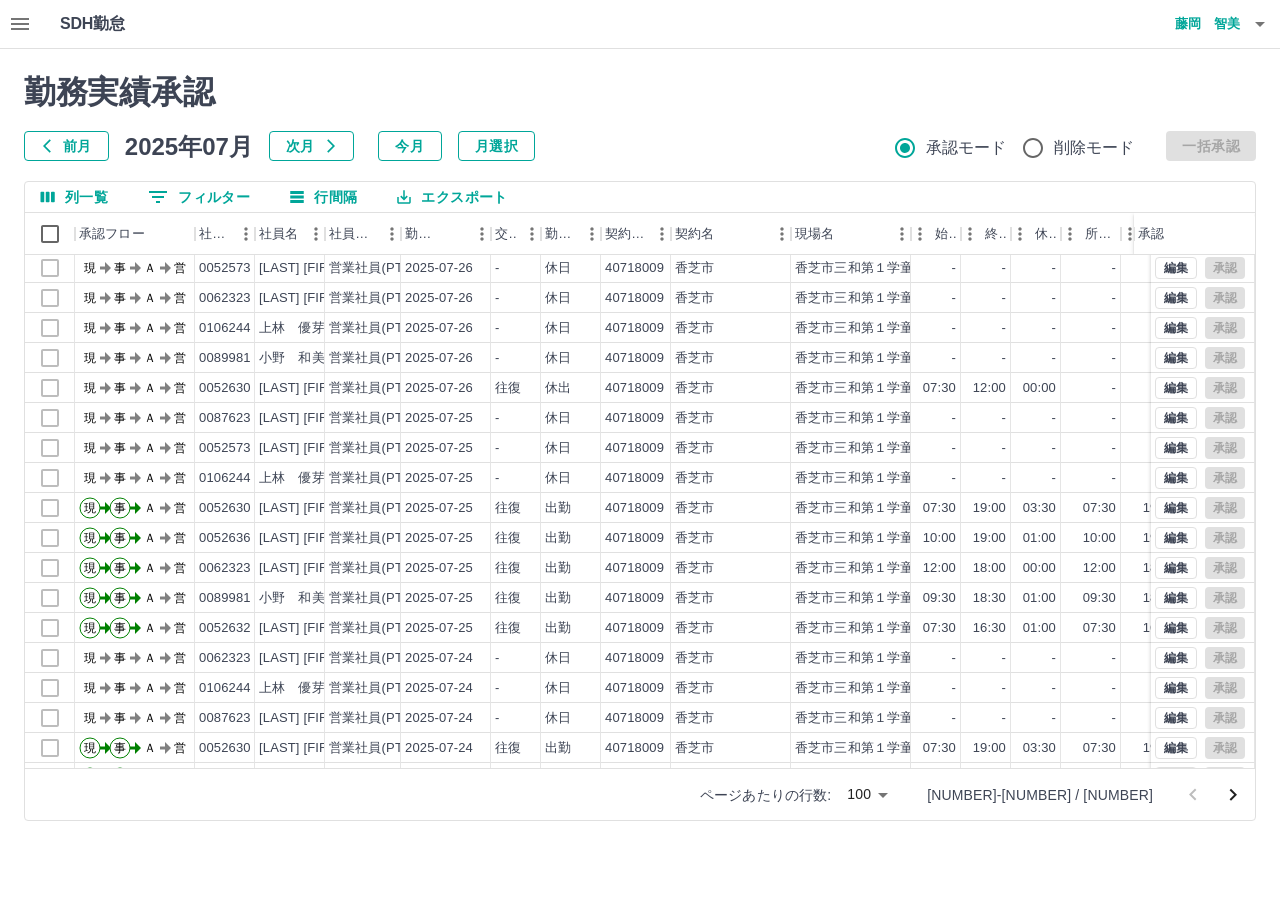scroll, scrollTop: 700, scrollLeft: 0, axis: vertical 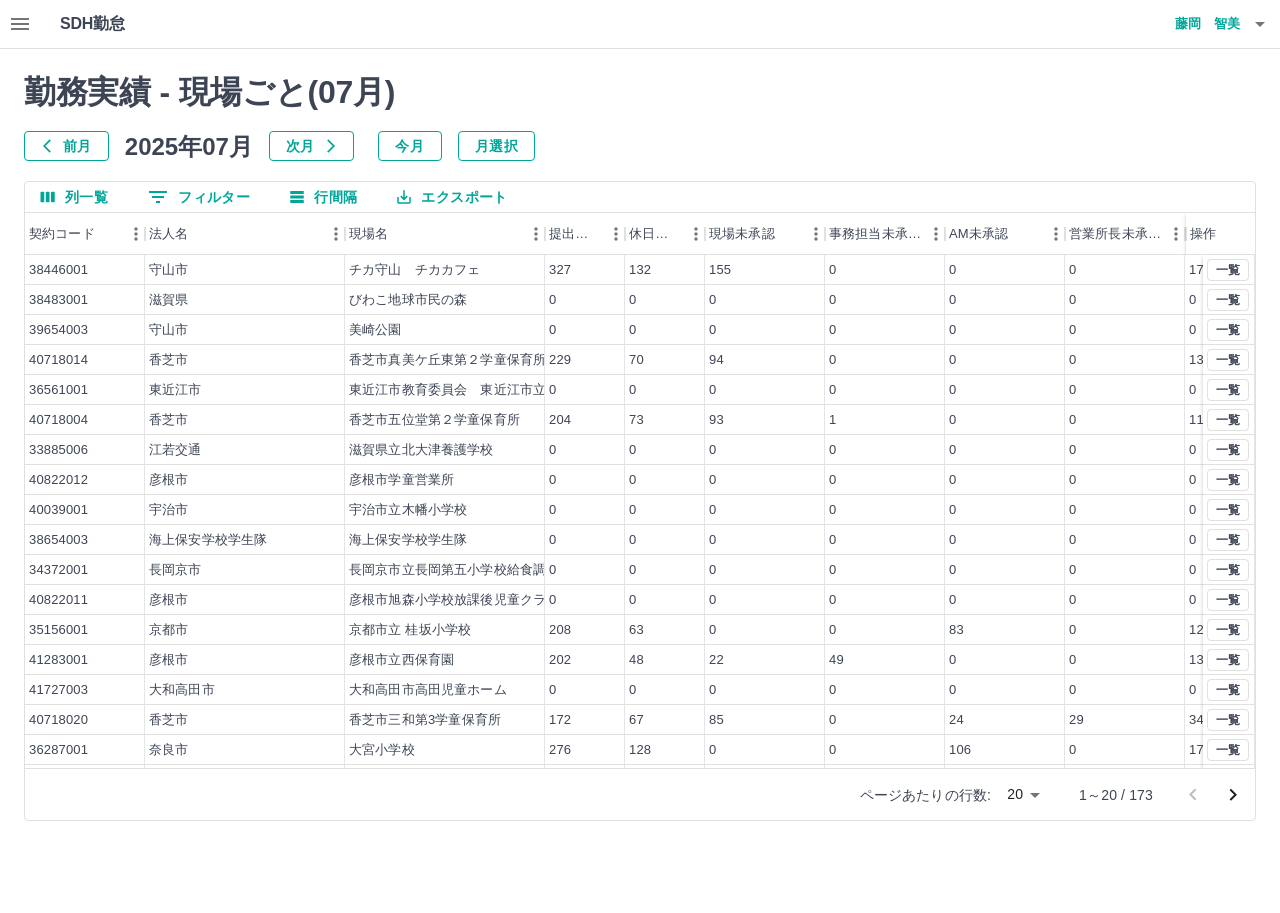 click 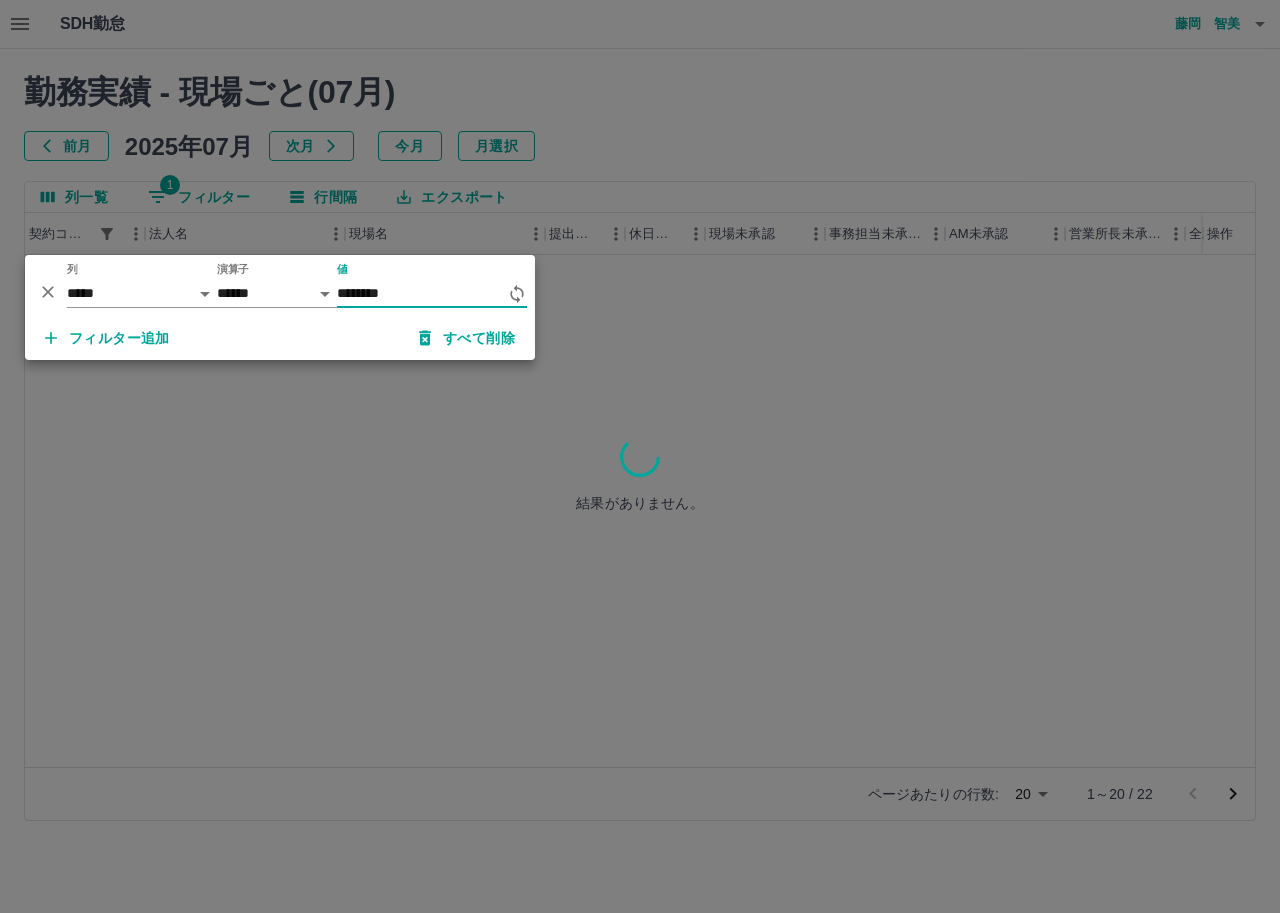 type on "********" 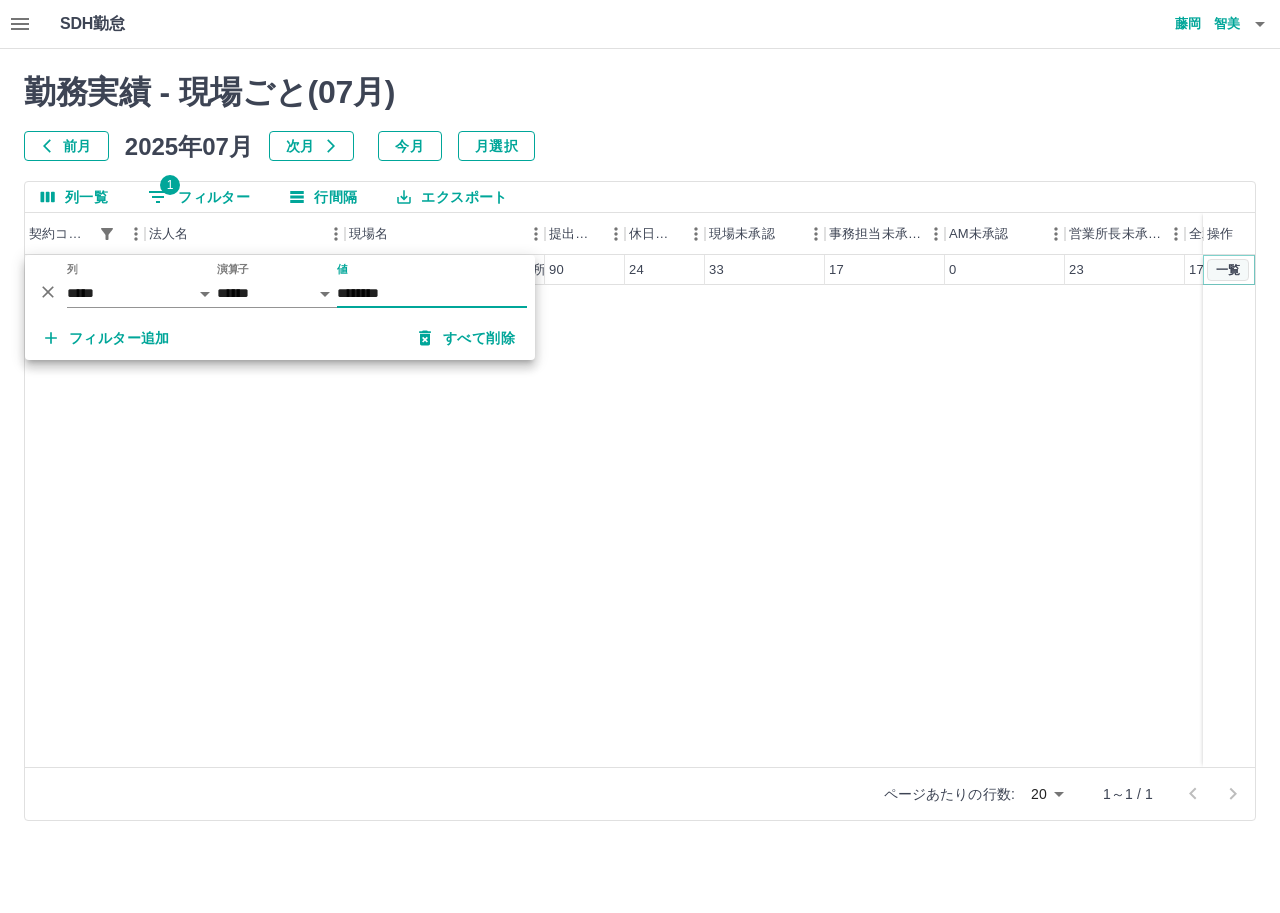 click on "一覧" at bounding box center [1228, 270] 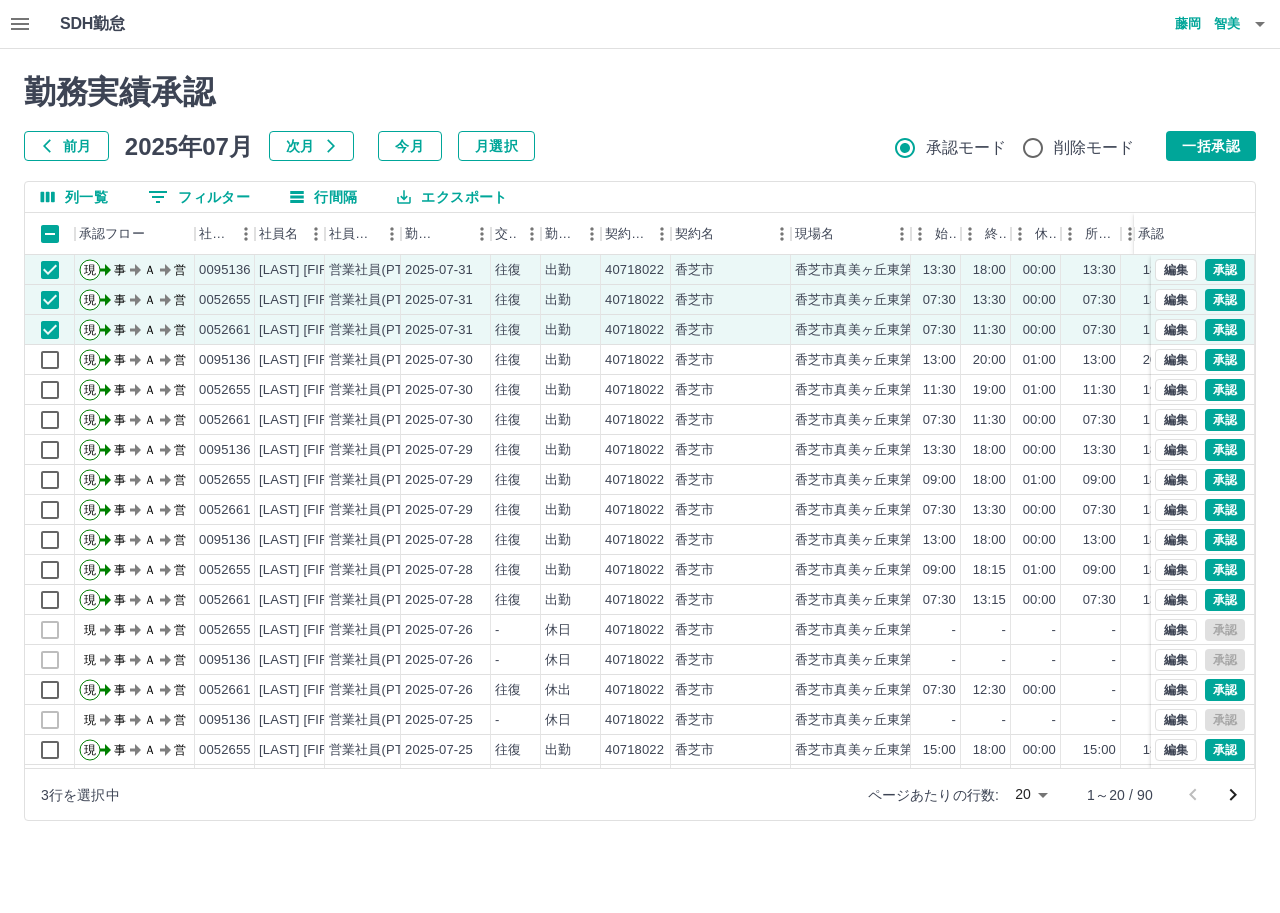 click on "エクスポート" at bounding box center (452, 197) 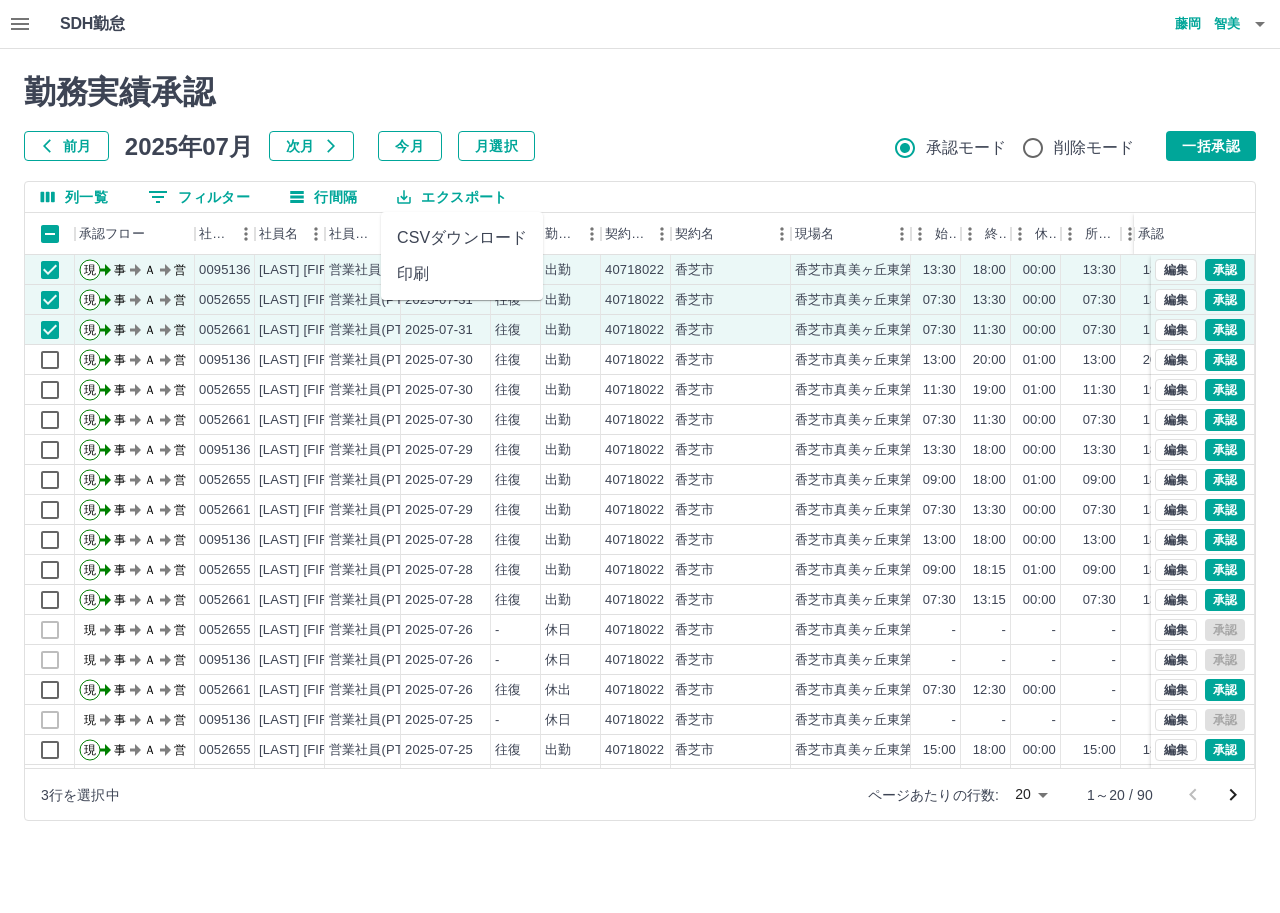 click on "CSVダウンロード" at bounding box center [462, 238] 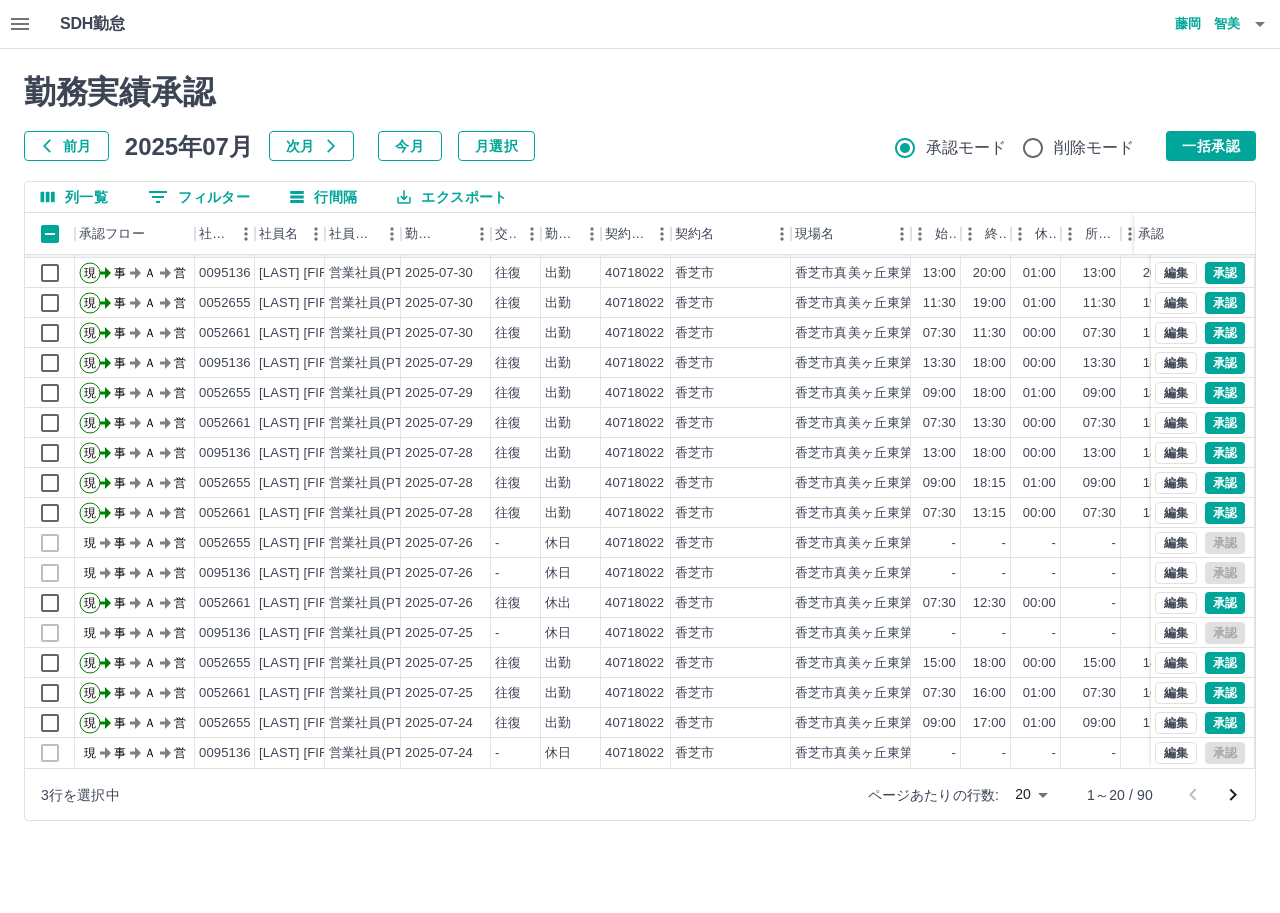 scroll, scrollTop: 104, scrollLeft: 0, axis: vertical 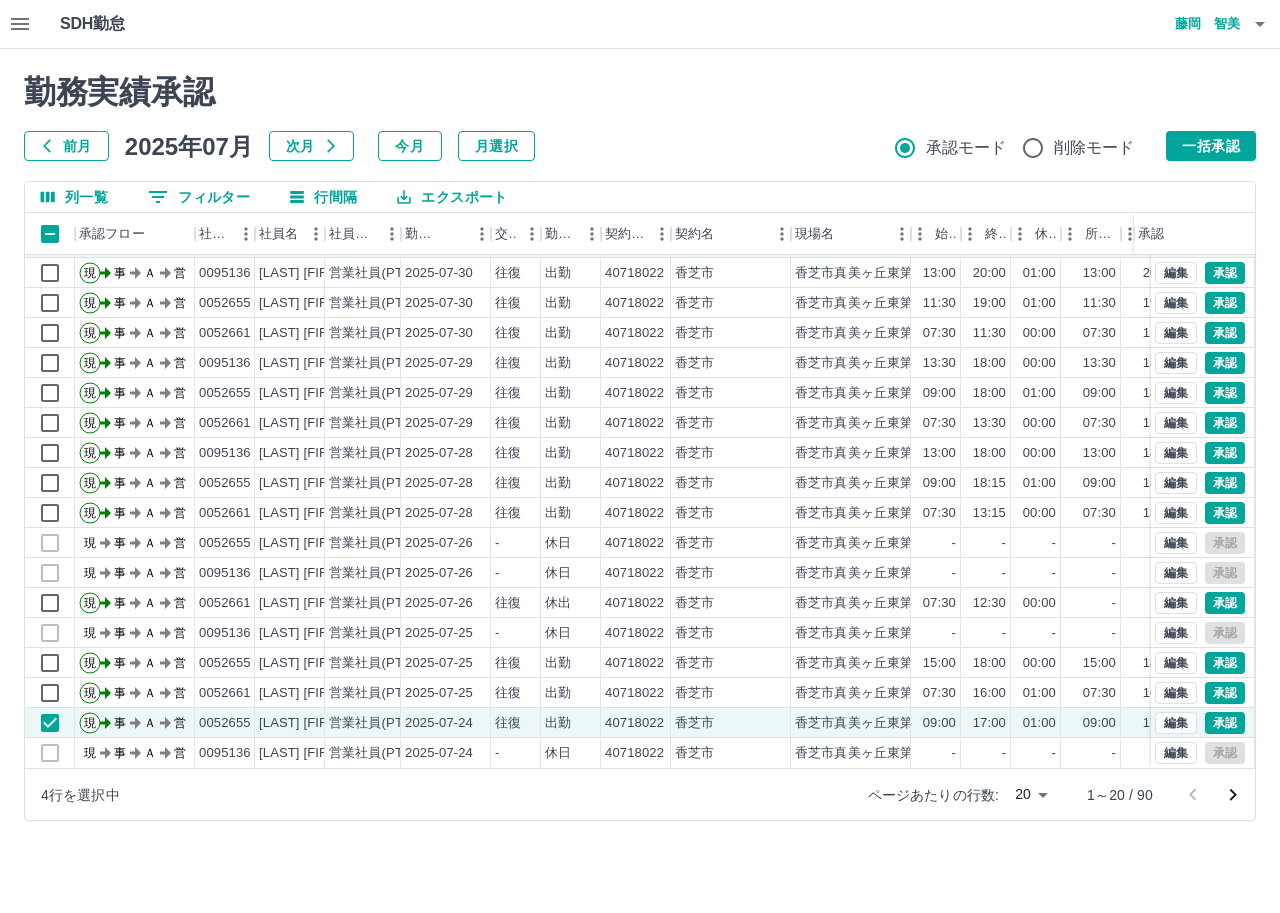 drag, startPoint x: 73, startPoint y: 703, endPoint x: 474, endPoint y: 200, distance: 643.28064 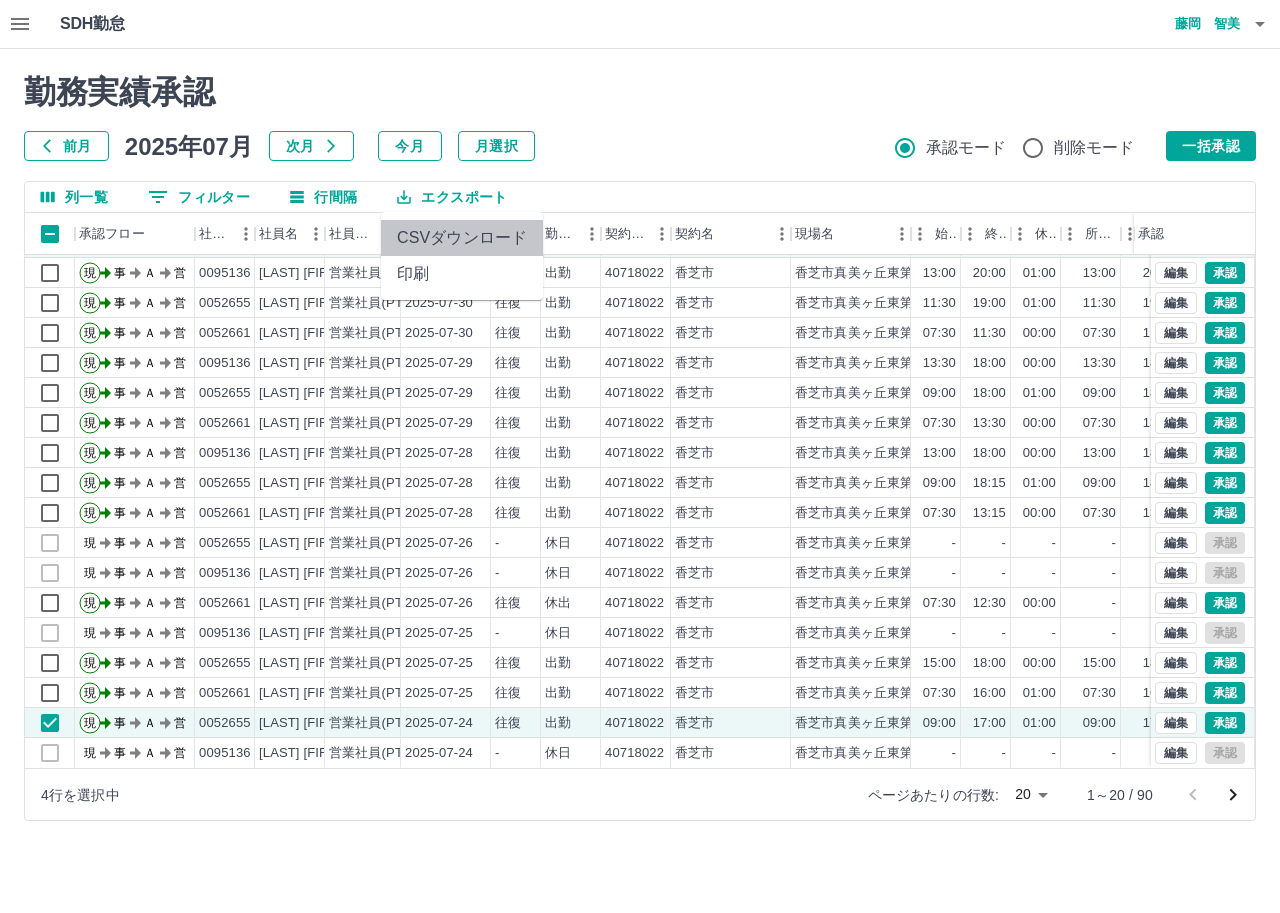 click on "CSVダウンロード" at bounding box center [462, 238] 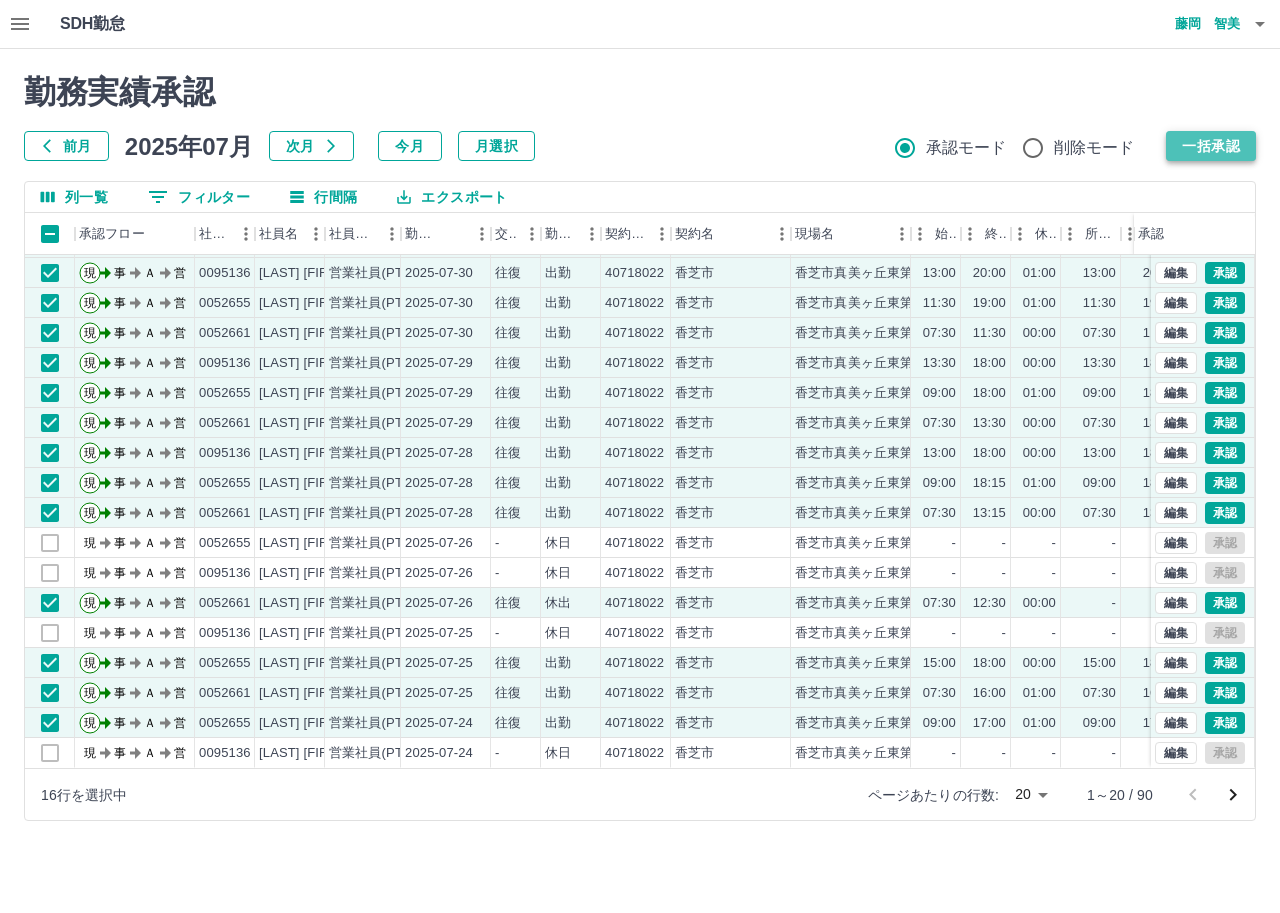 click on "一括承認" at bounding box center [1211, 146] 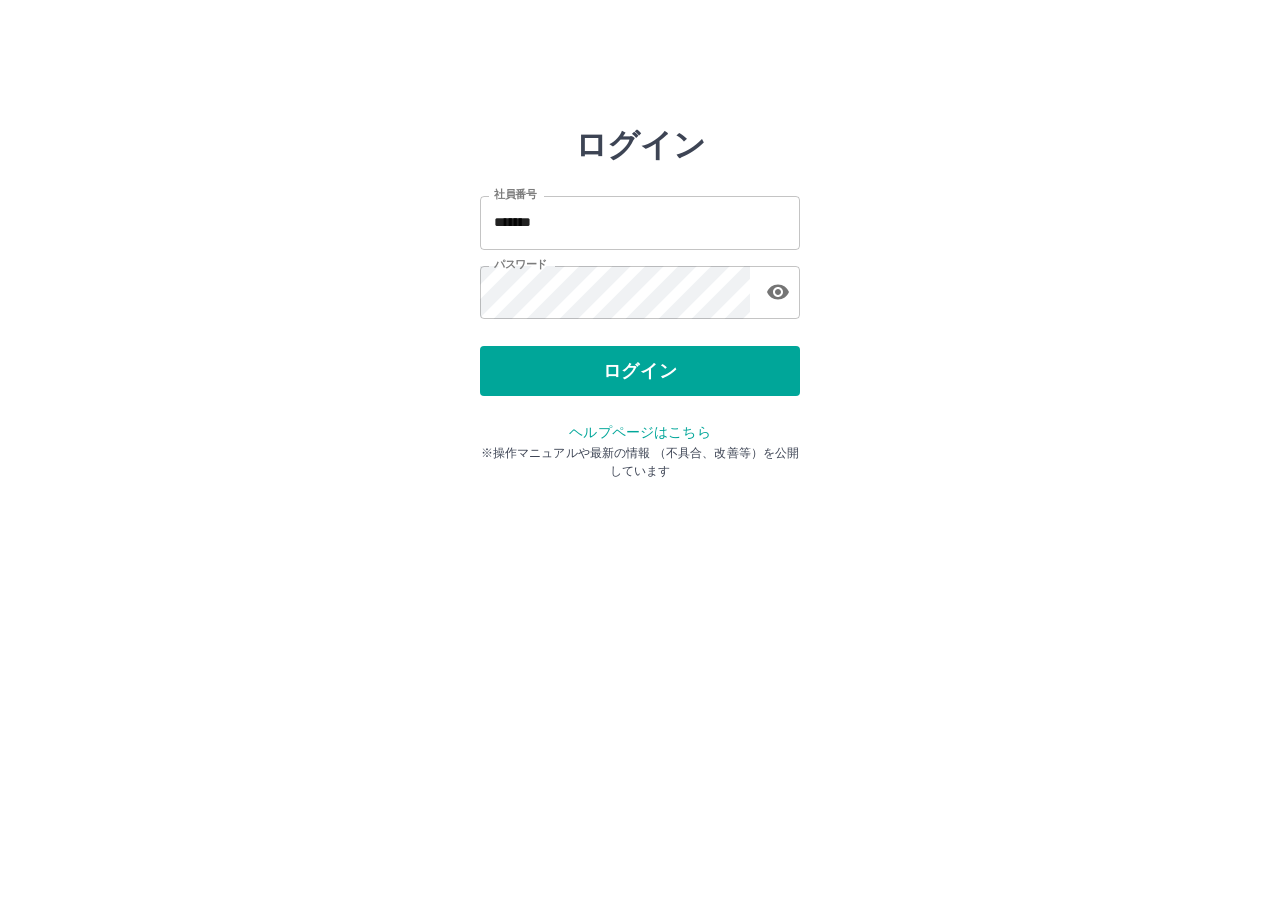 scroll, scrollTop: 0, scrollLeft: 0, axis: both 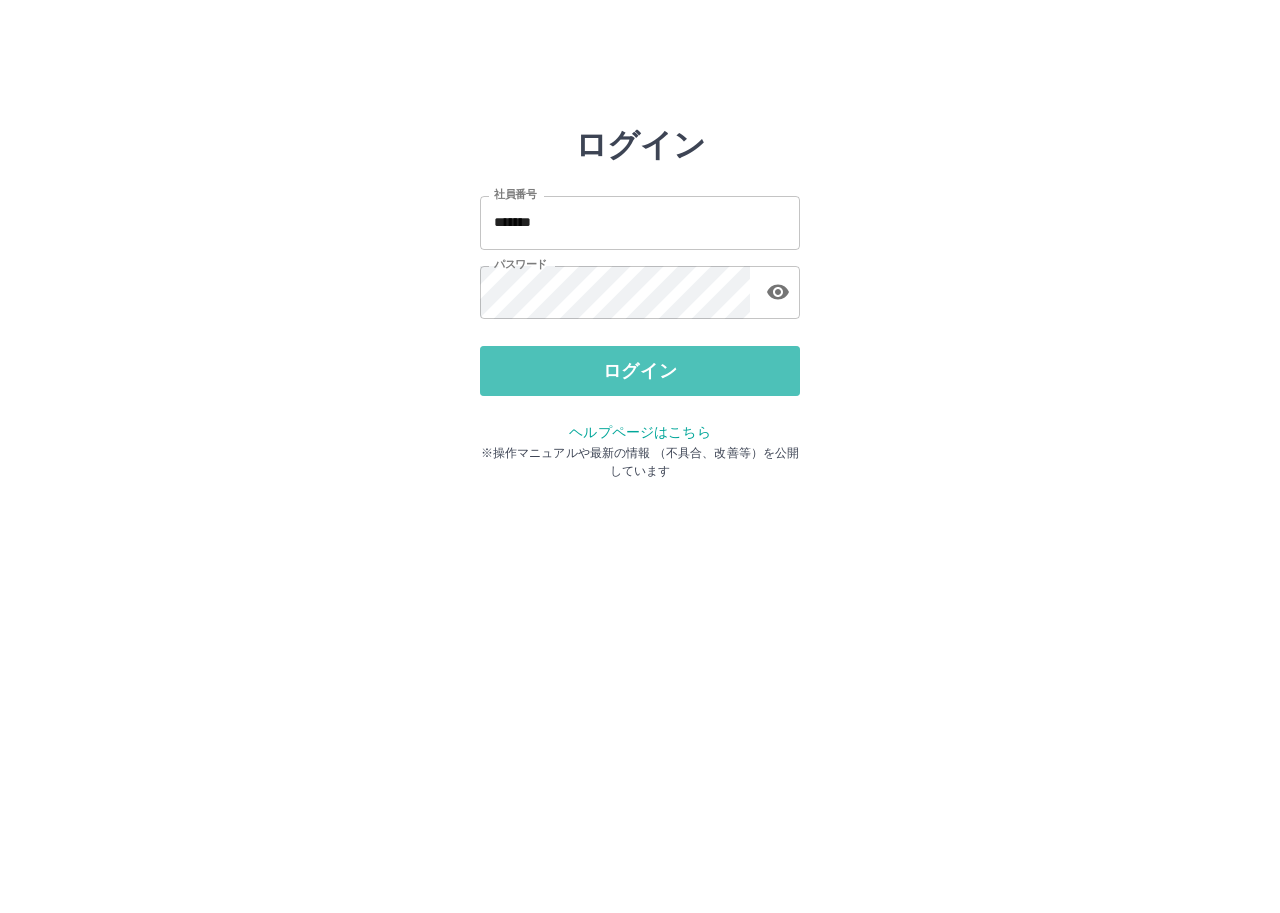 click on "ログイン" at bounding box center (640, 371) 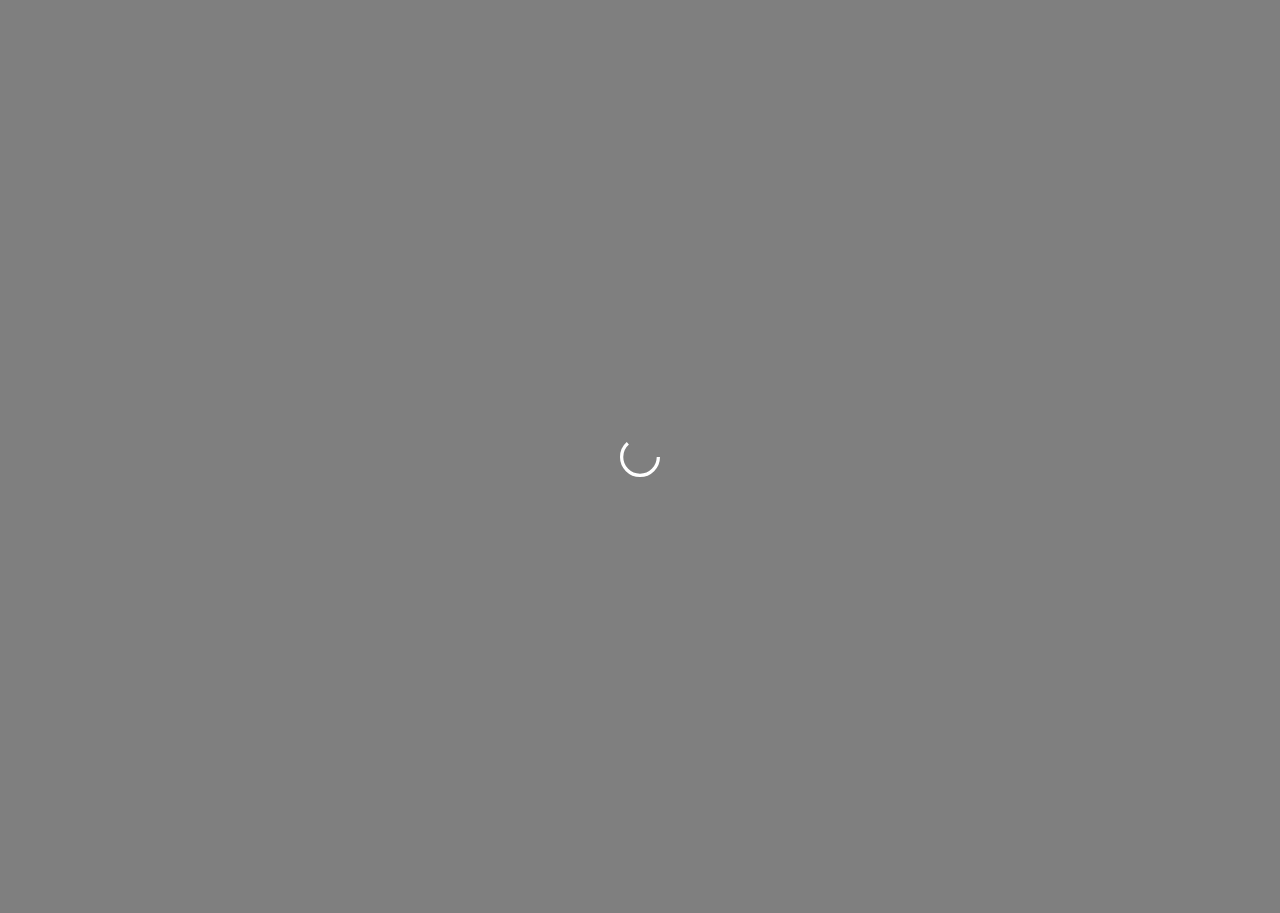 scroll, scrollTop: 0, scrollLeft: 0, axis: both 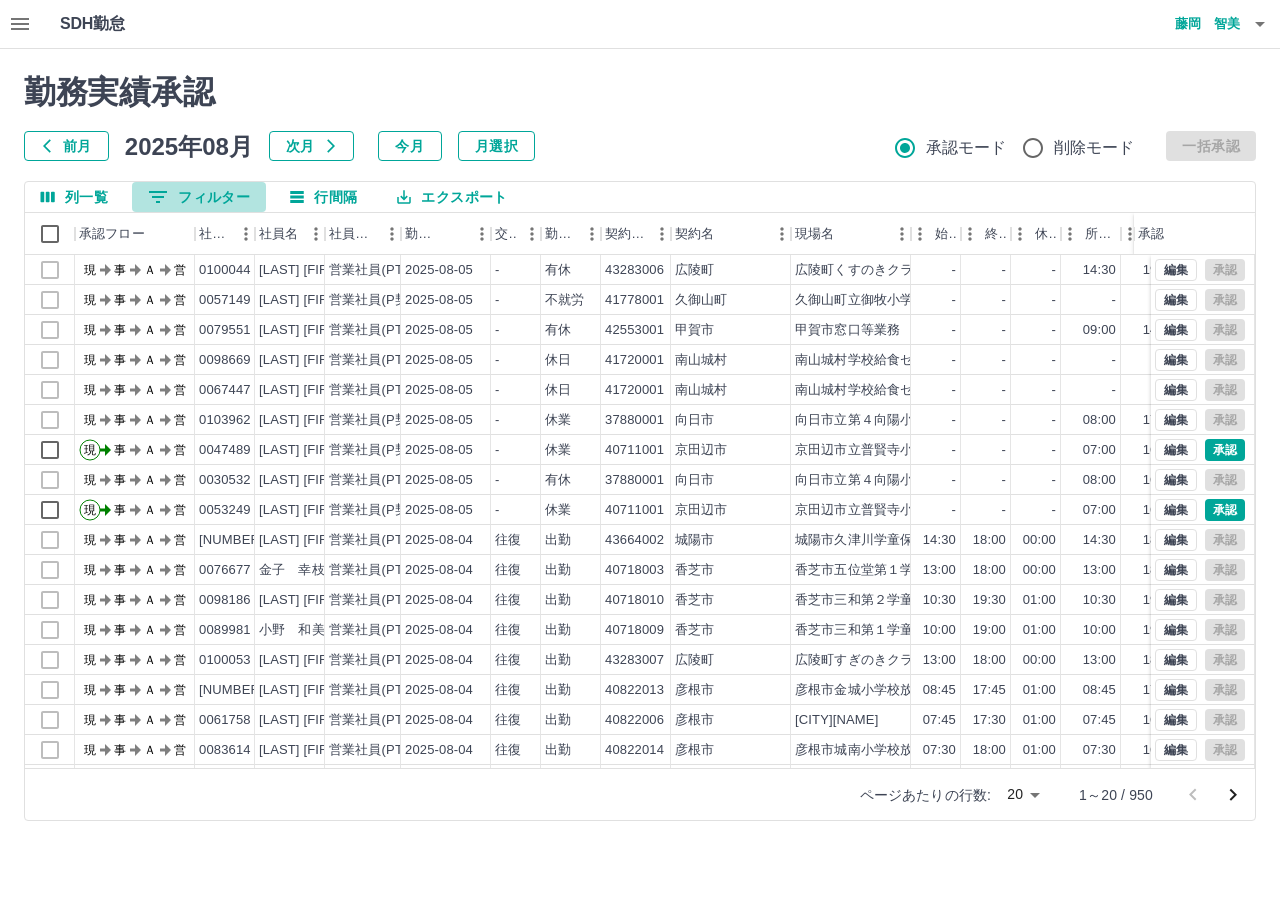 click on "0 フィルター" at bounding box center (199, 197) 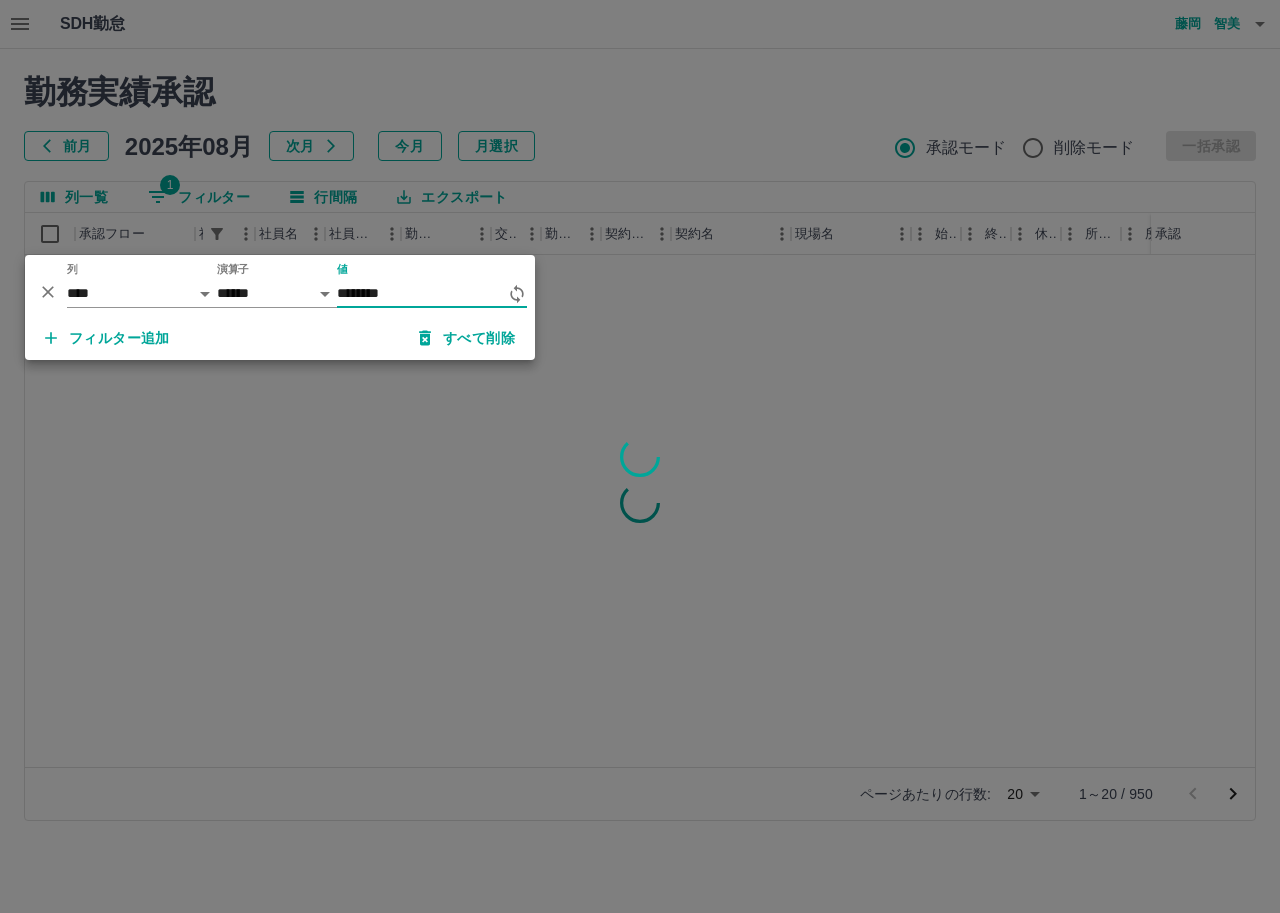 type on "********" 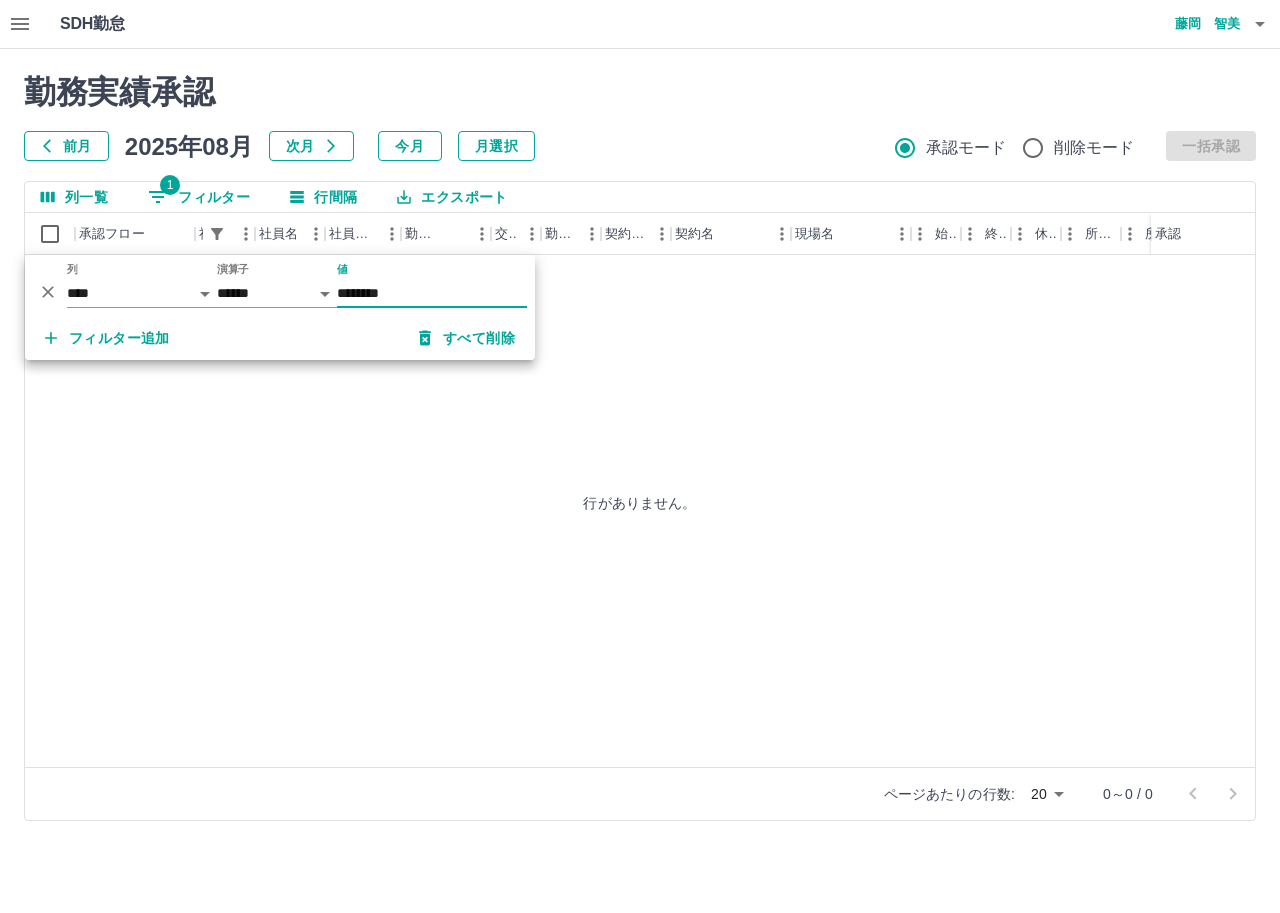click 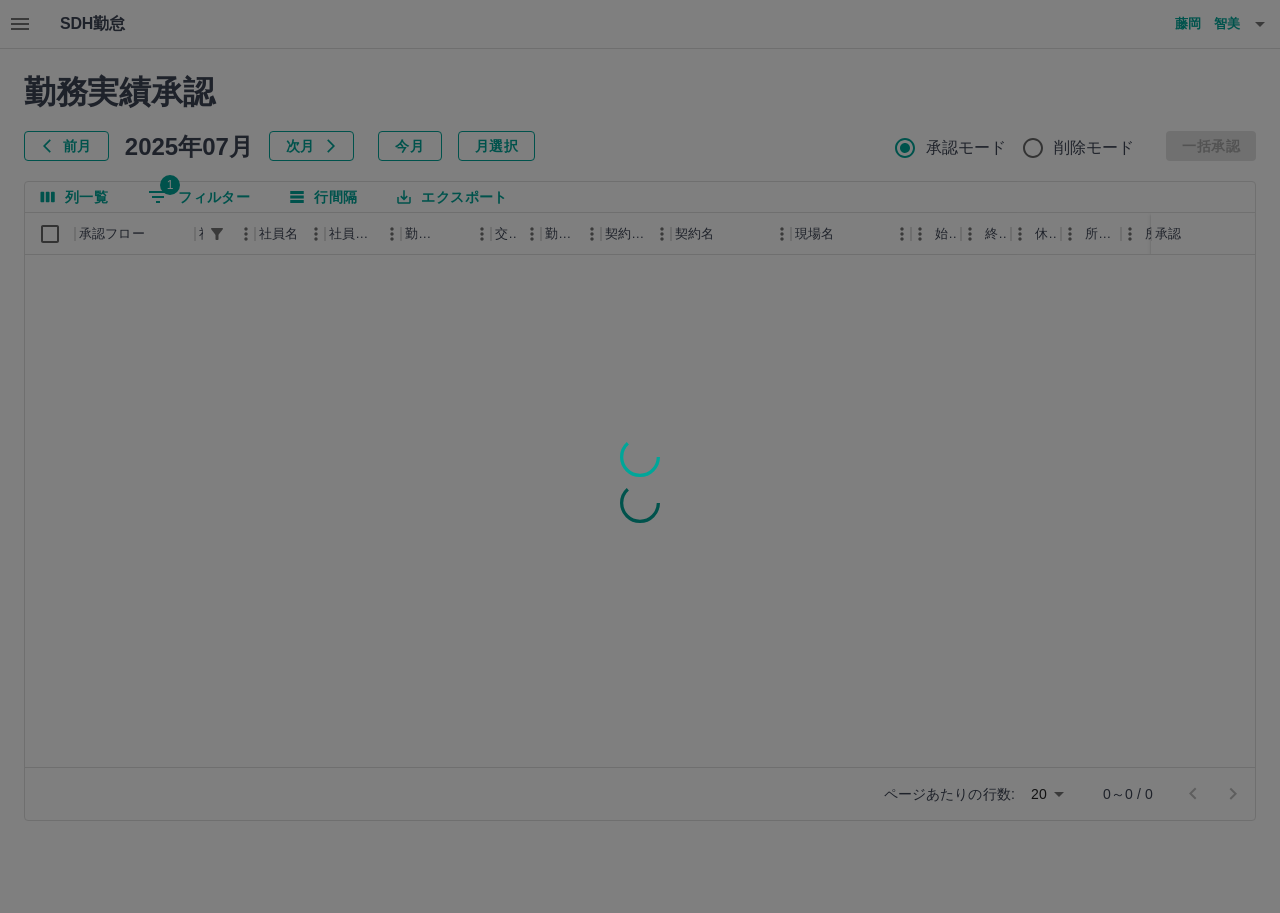 click at bounding box center (640, 456) 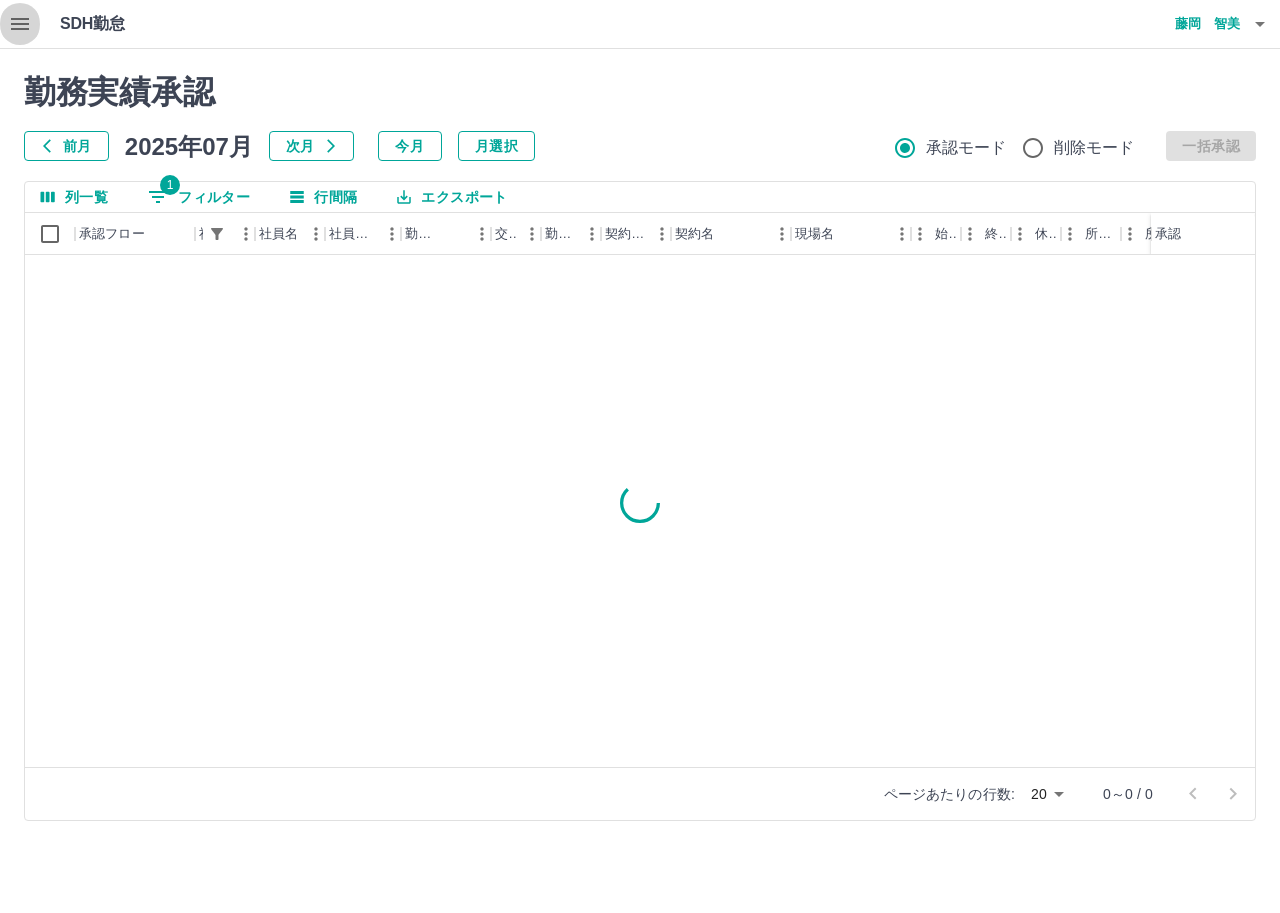 click at bounding box center (20, 24) 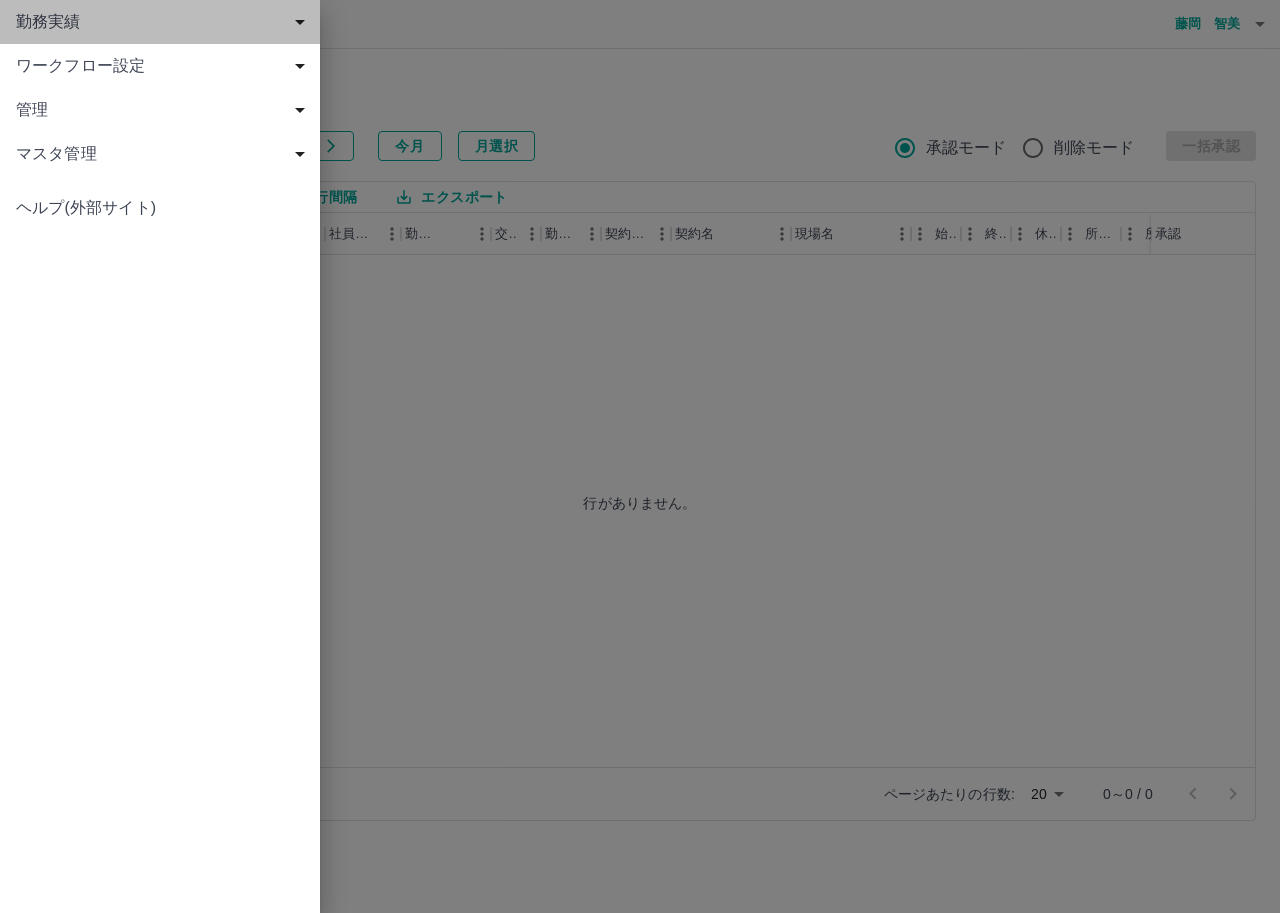 click on "勤務実績" at bounding box center [164, 22] 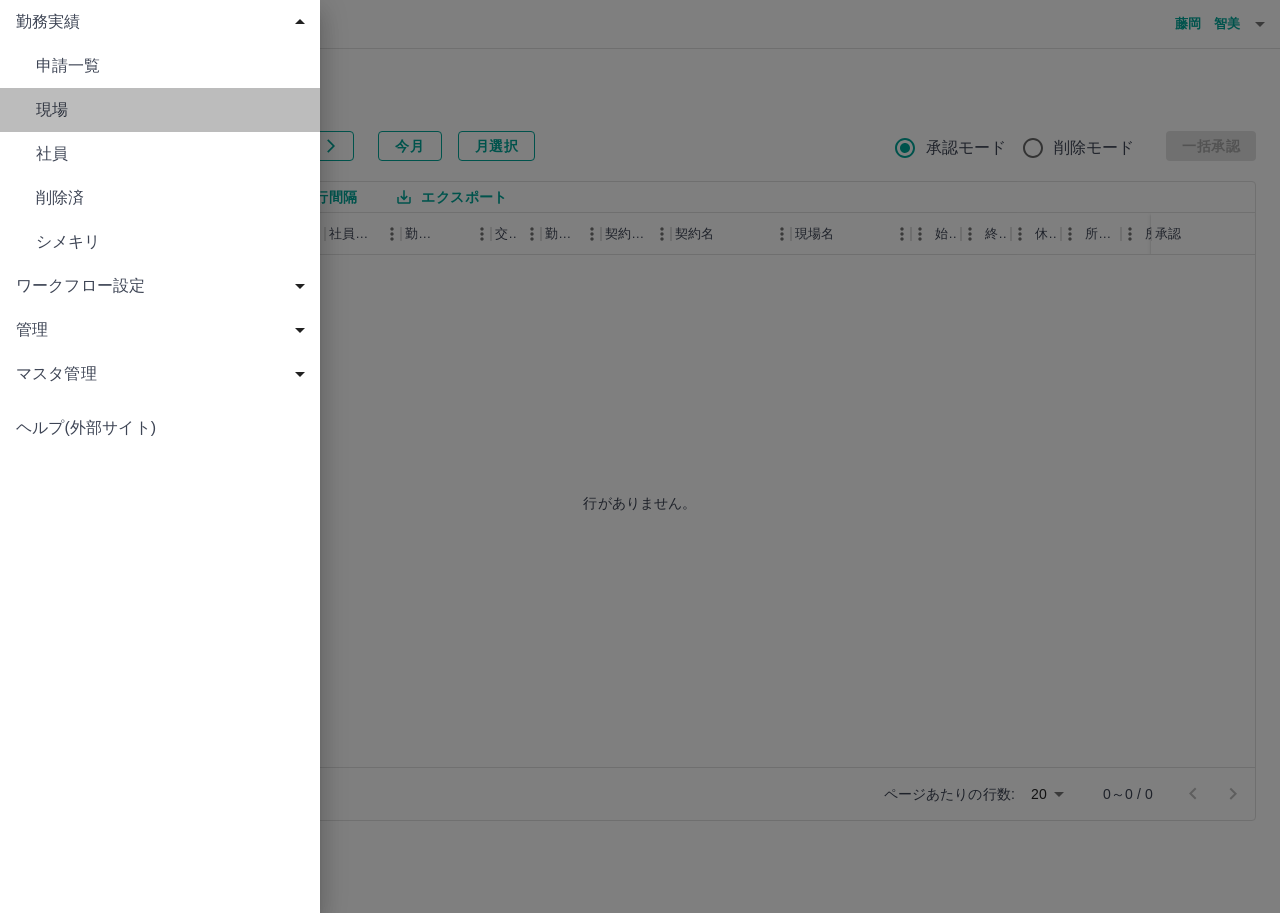 drag, startPoint x: 158, startPoint y: 107, endPoint x: 159, endPoint y: 118, distance: 11.045361 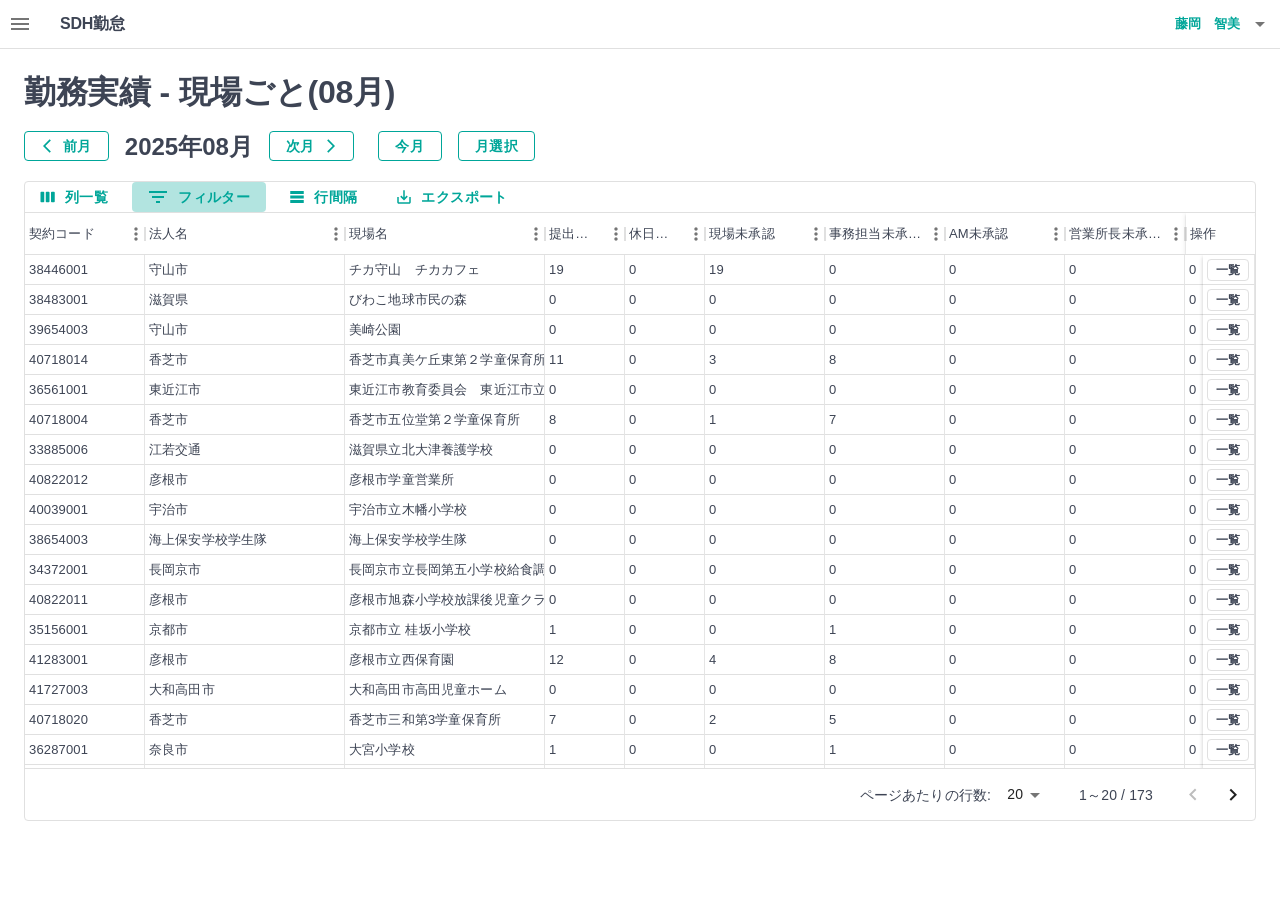 click on "0 フィルター" at bounding box center [199, 197] 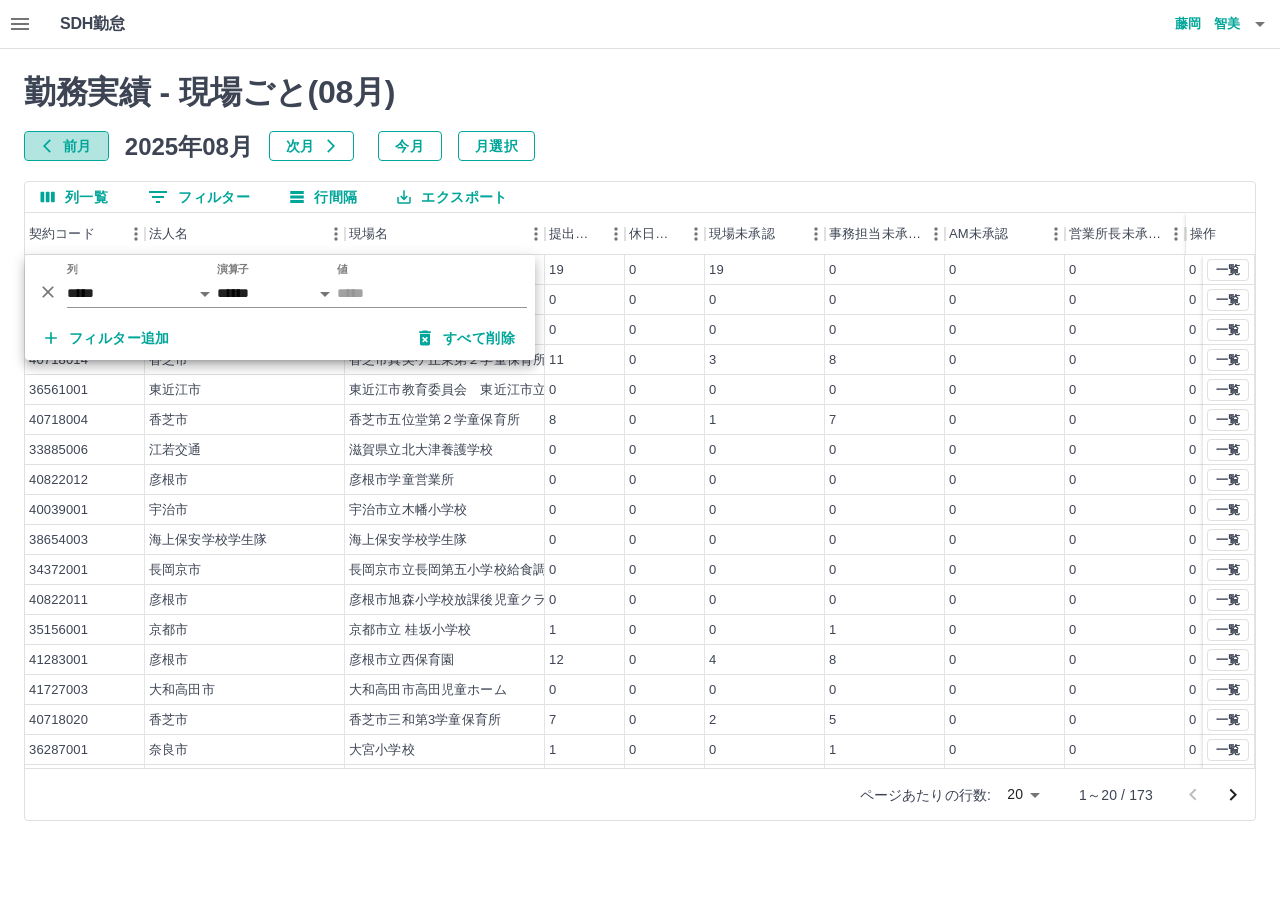 click on "前月" at bounding box center (66, 146) 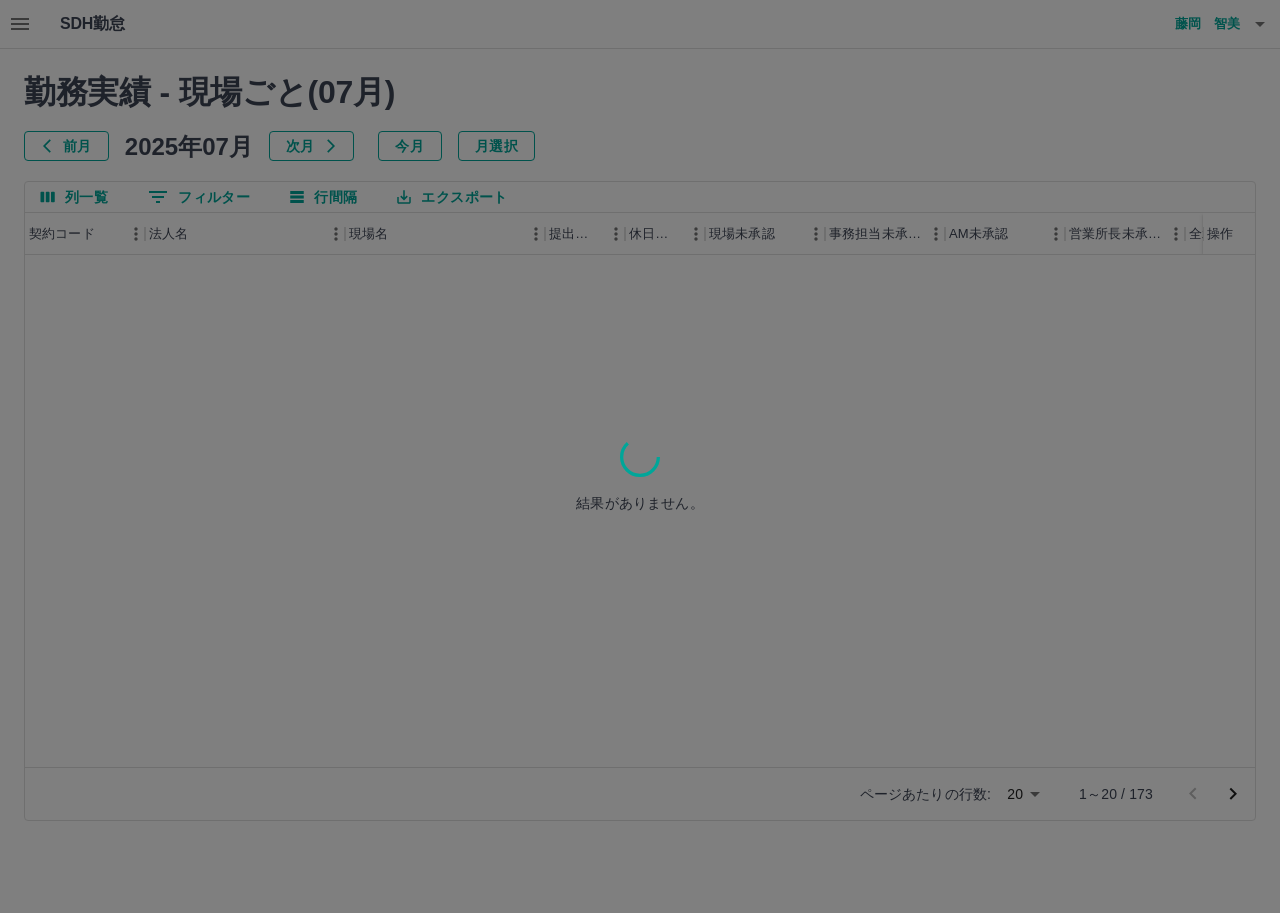 click at bounding box center (640, 456) 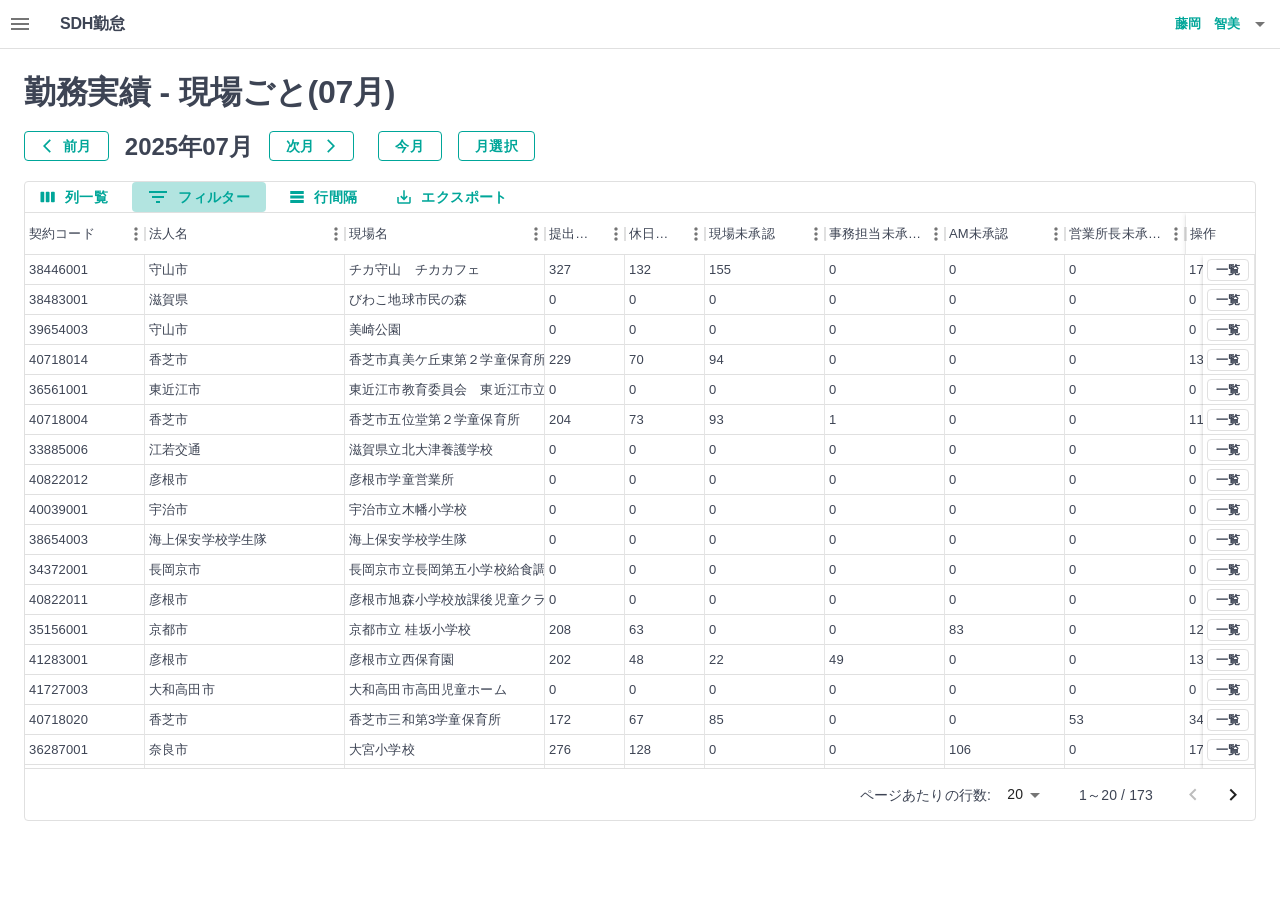 click on "0 フィルター" at bounding box center [199, 197] 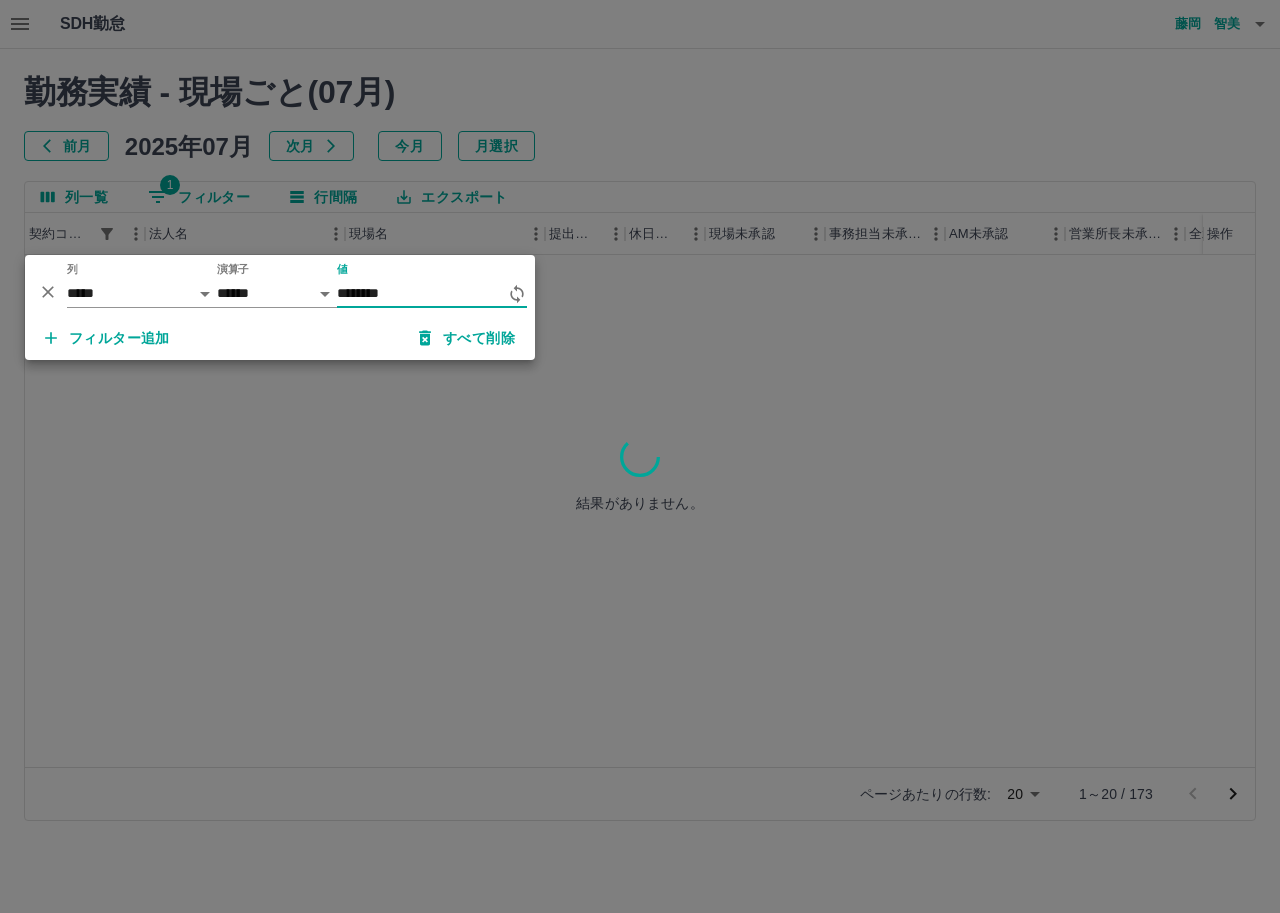 type on "********" 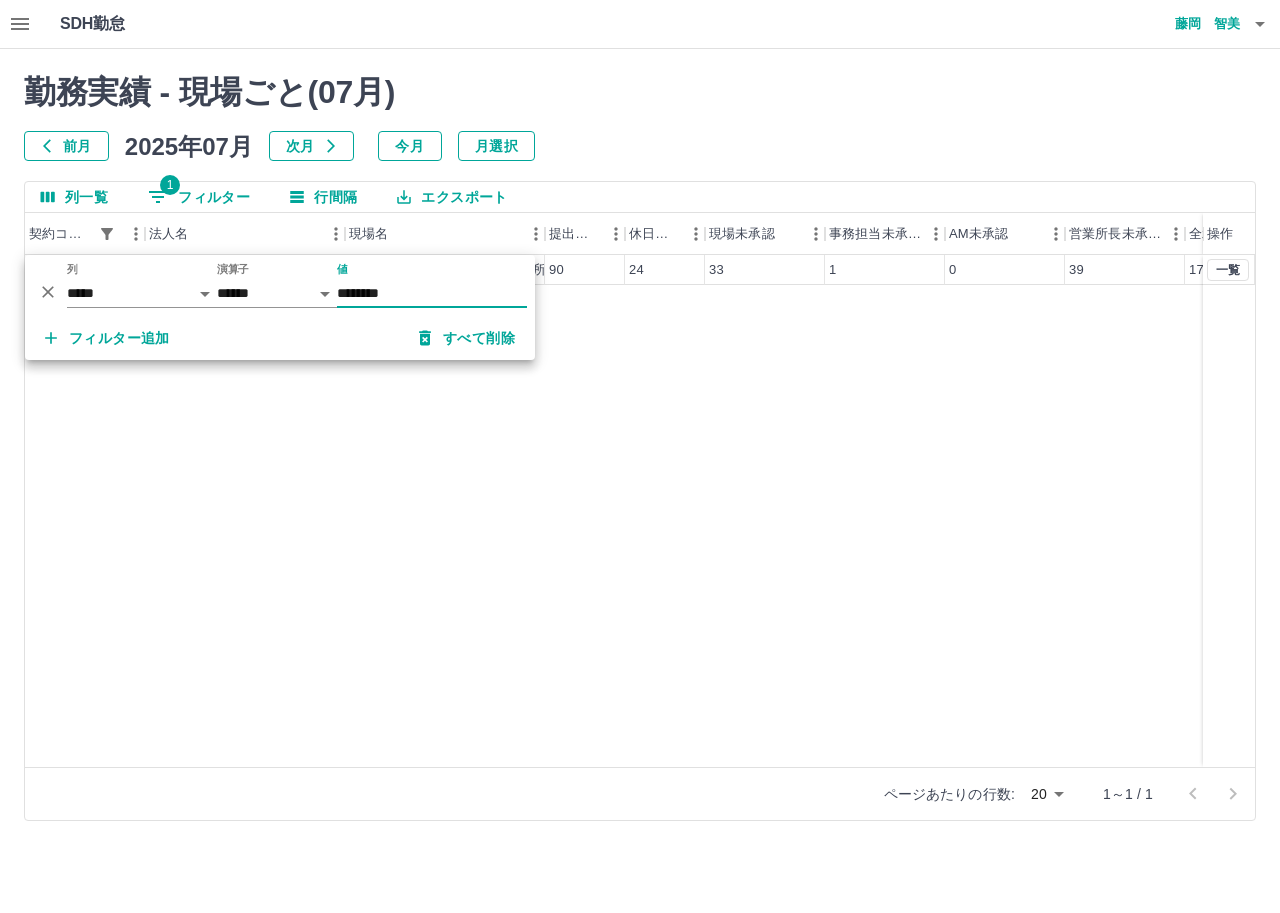 drag, startPoint x: 571, startPoint y: 366, endPoint x: 582, endPoint y: 372, distance: 12.529964 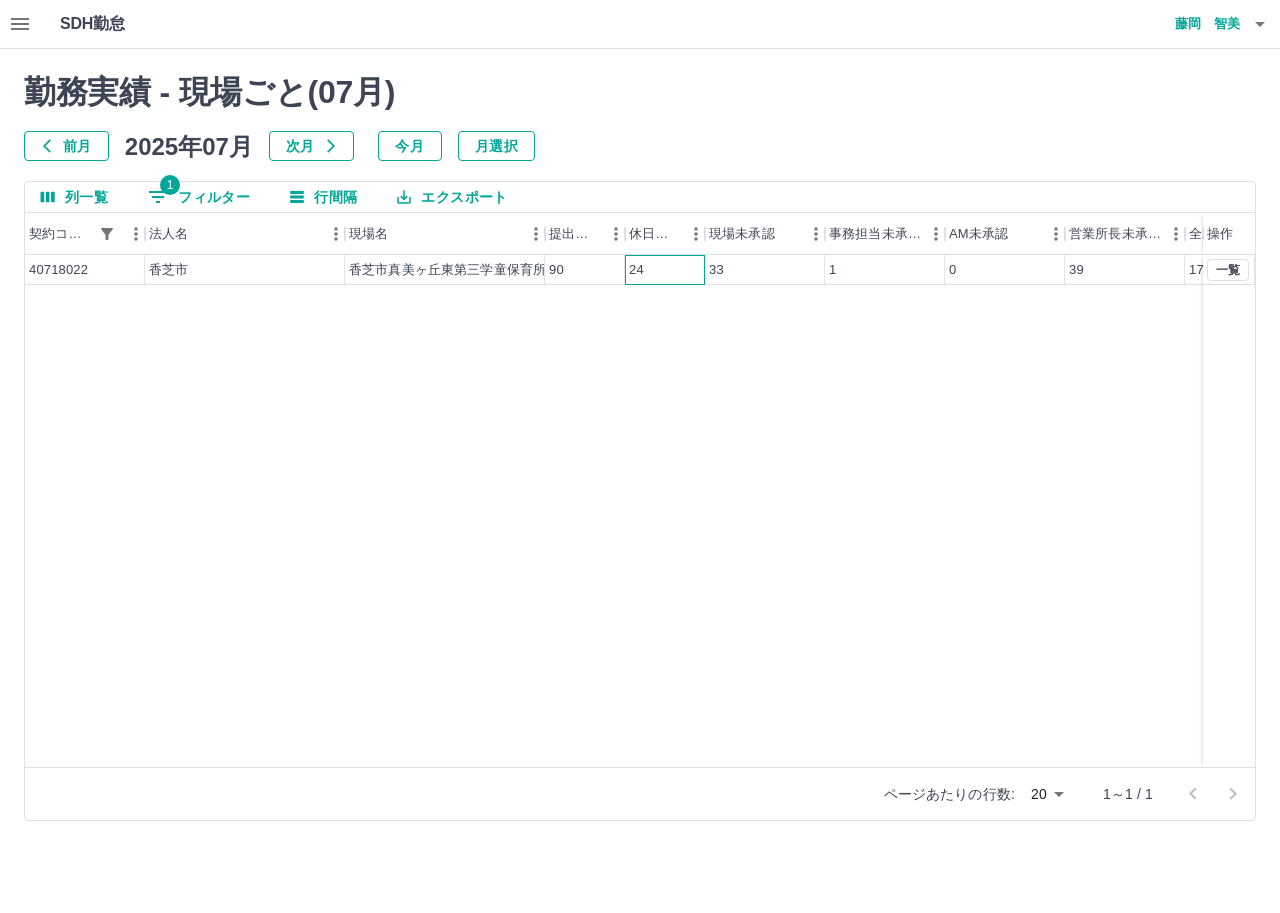 click on "24" at bounding box center [665, 270] 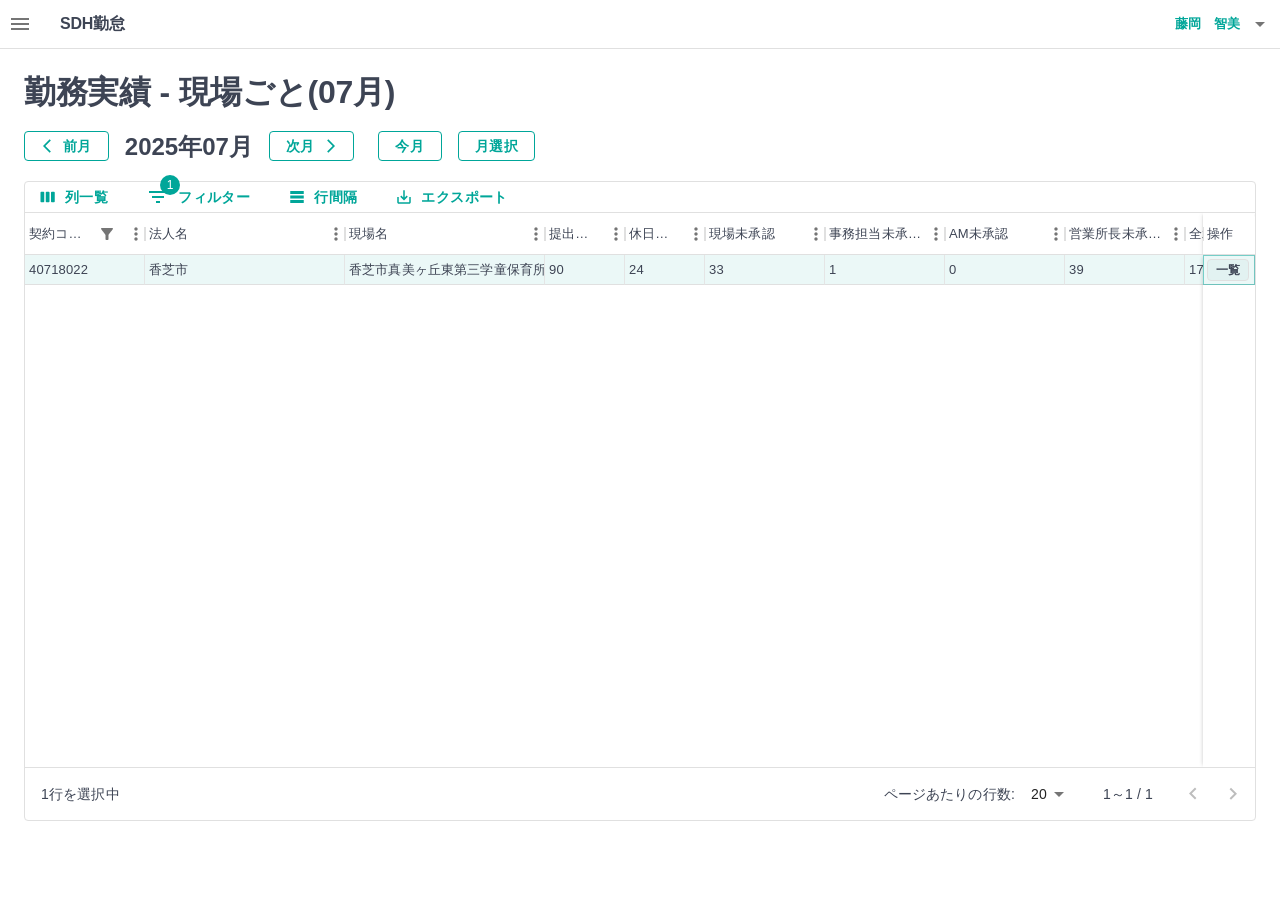 click on "一覧" at bounding box center (1228, 270) 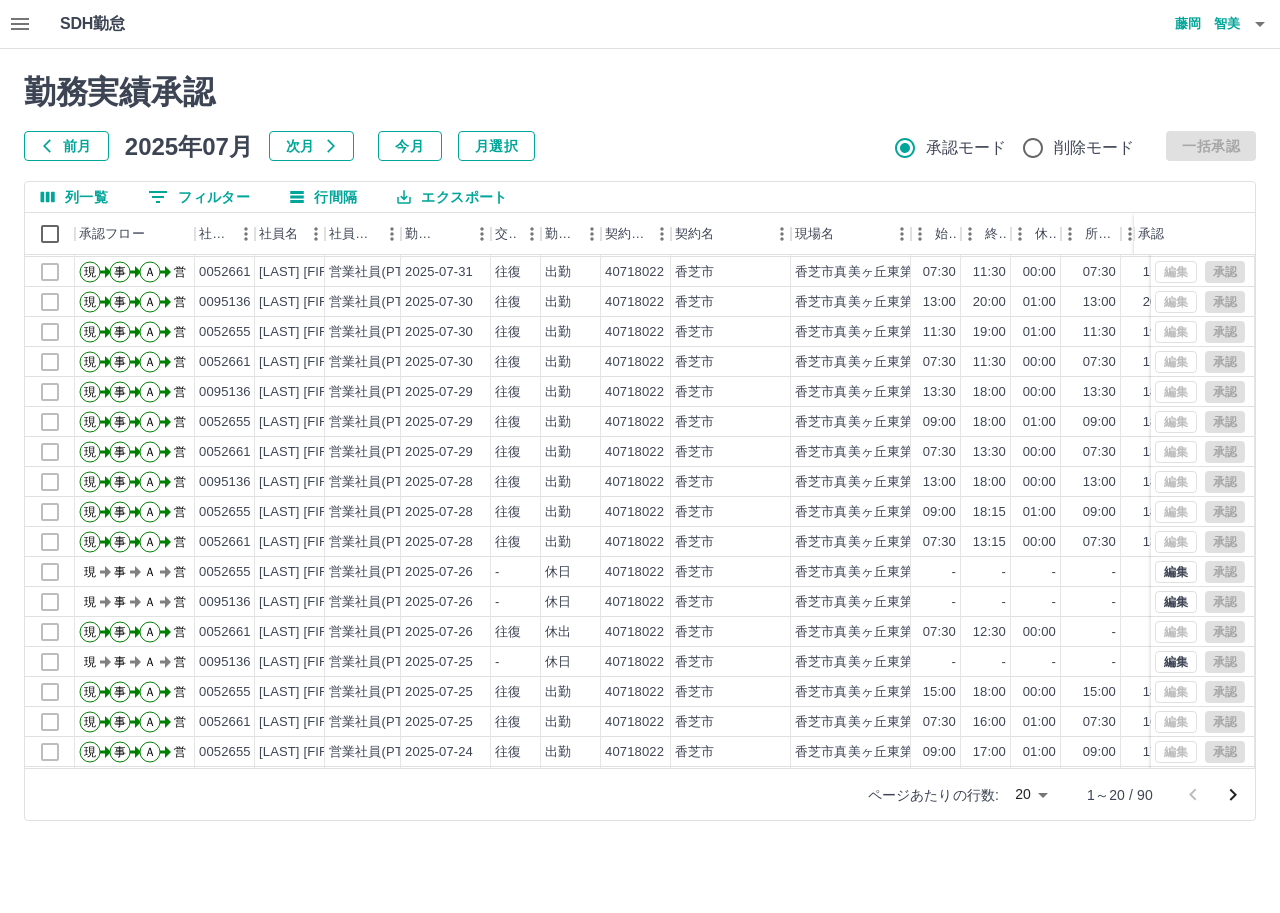 scroll, scrollTop: 104, scrollLeft: 0, axis: vertical 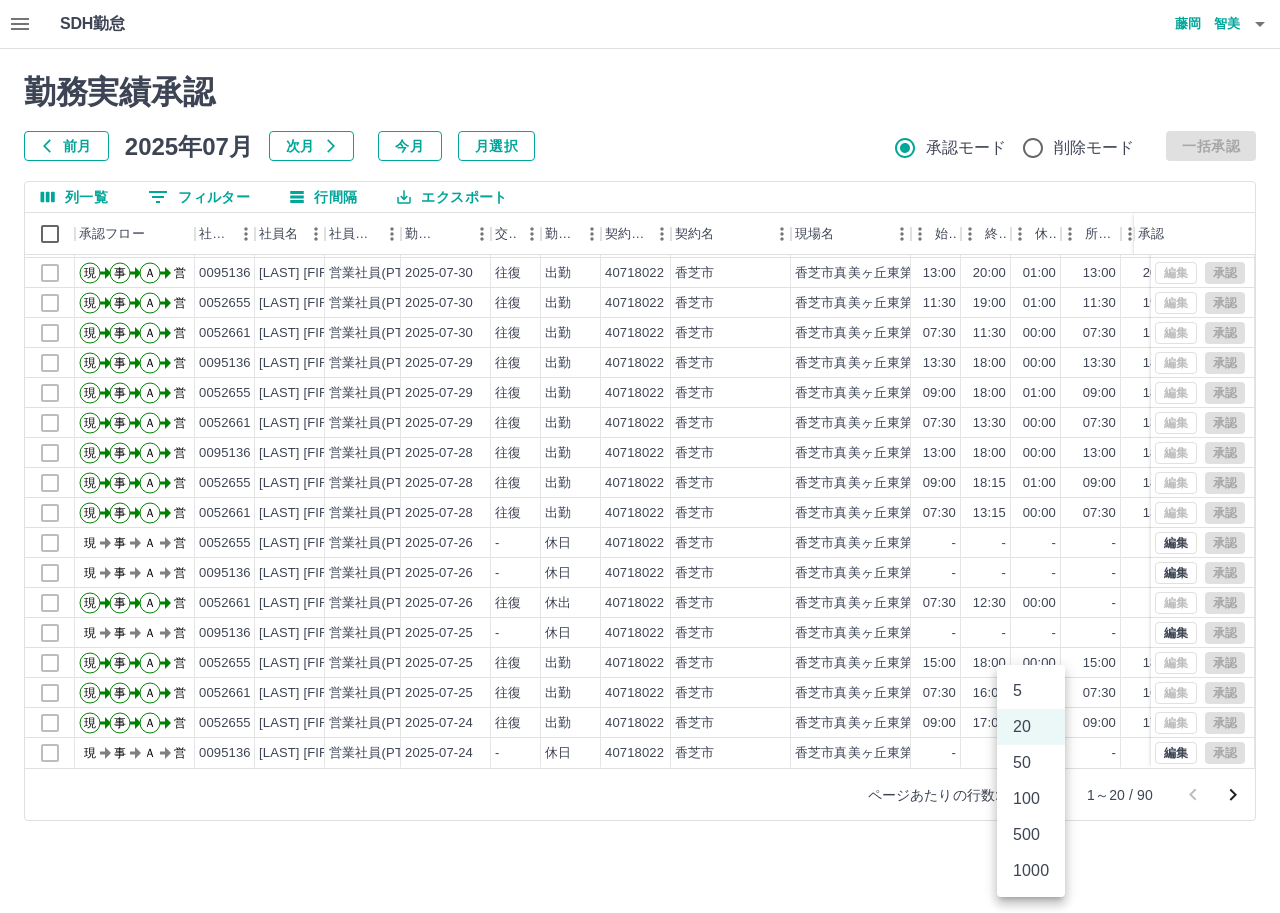 click on "SDH勤怠 [LAST] [FIRST] 勤務実績承認 前月 2025年07月 次月 今月 月選択 承認モード 削除モード 一括承認 列一覧 0 フィルター 行間隔 エクスポート 承認フロー 社員番号 社員名 社員区分 勤務日 交通費 勤務区分 契約コード 契約名 現場名 始業 終業 休憩 所定開始 所定終業 所定休憩 拘束 勤務 遅刻等 承認 現 事 Ａ 営 0052655 [LAST] [FIRST] 営業社員(PT契約) 2025-07-31 往復 出勤 40718022 [CITY] [CITY][NAME] 07:30 13:30 00:00 07:30 13:30 00:00 06:00 06:00 00:00 現 事 Ａ 営 0052661 [LAST] [FIRST] 営業社員(PT契約) 2025-07-31 往復 出勤 40718022 [CITY] [CITY][NAME] 07:30 11:30 00:00 07:30 11:30 00:00 04:00 04:00 00:00 現 事 Ａ 営 0095136 [LAST] [FIRST] 営業社員(PT契約) 2025-07-30 往復 出勤 40718022 [CITY] [CITY][NAME] 13:00 20:00 01:00 13:00 20:00 01:00 07:00 06:00 00:00 現" at bounding box center (640, 422) 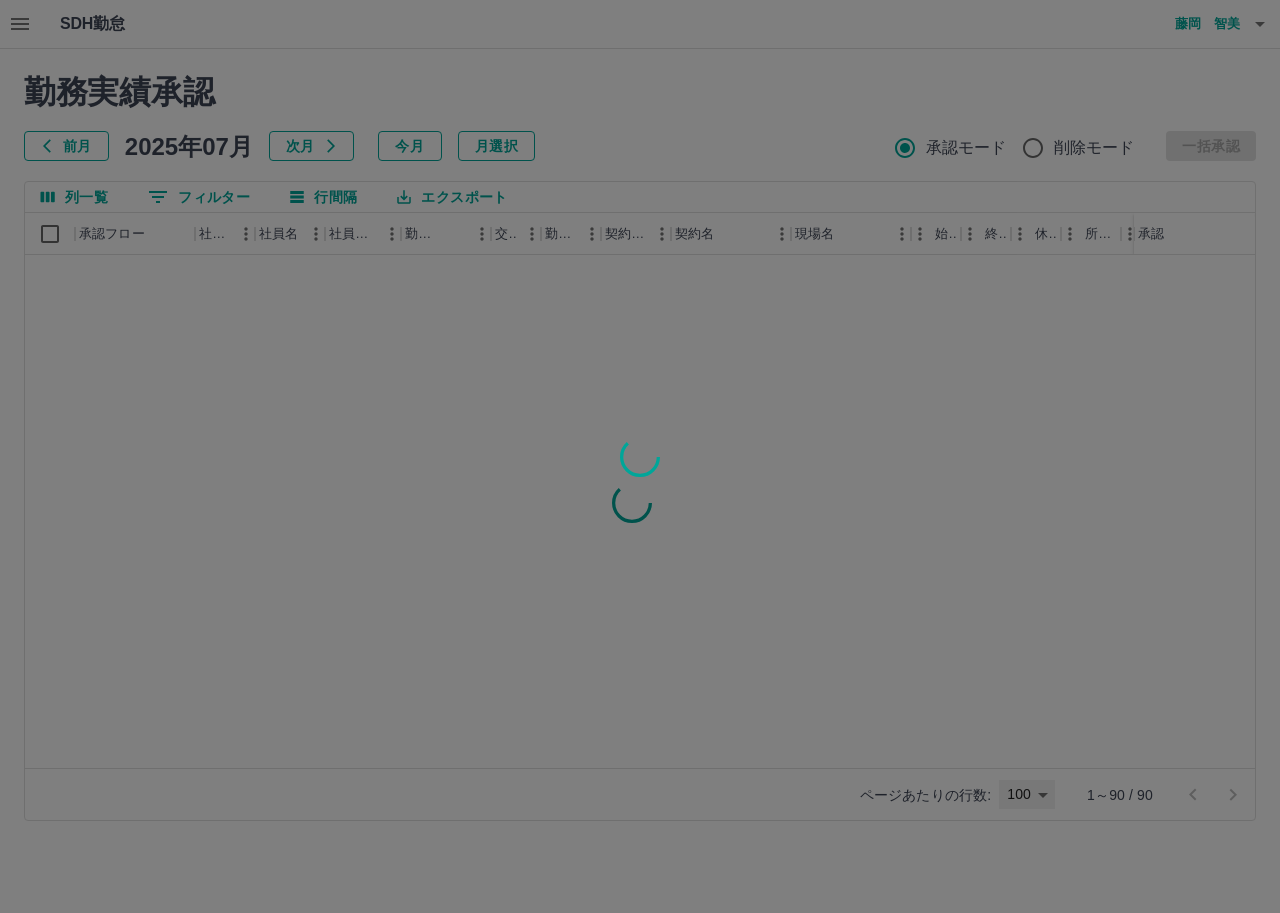 type on "***" 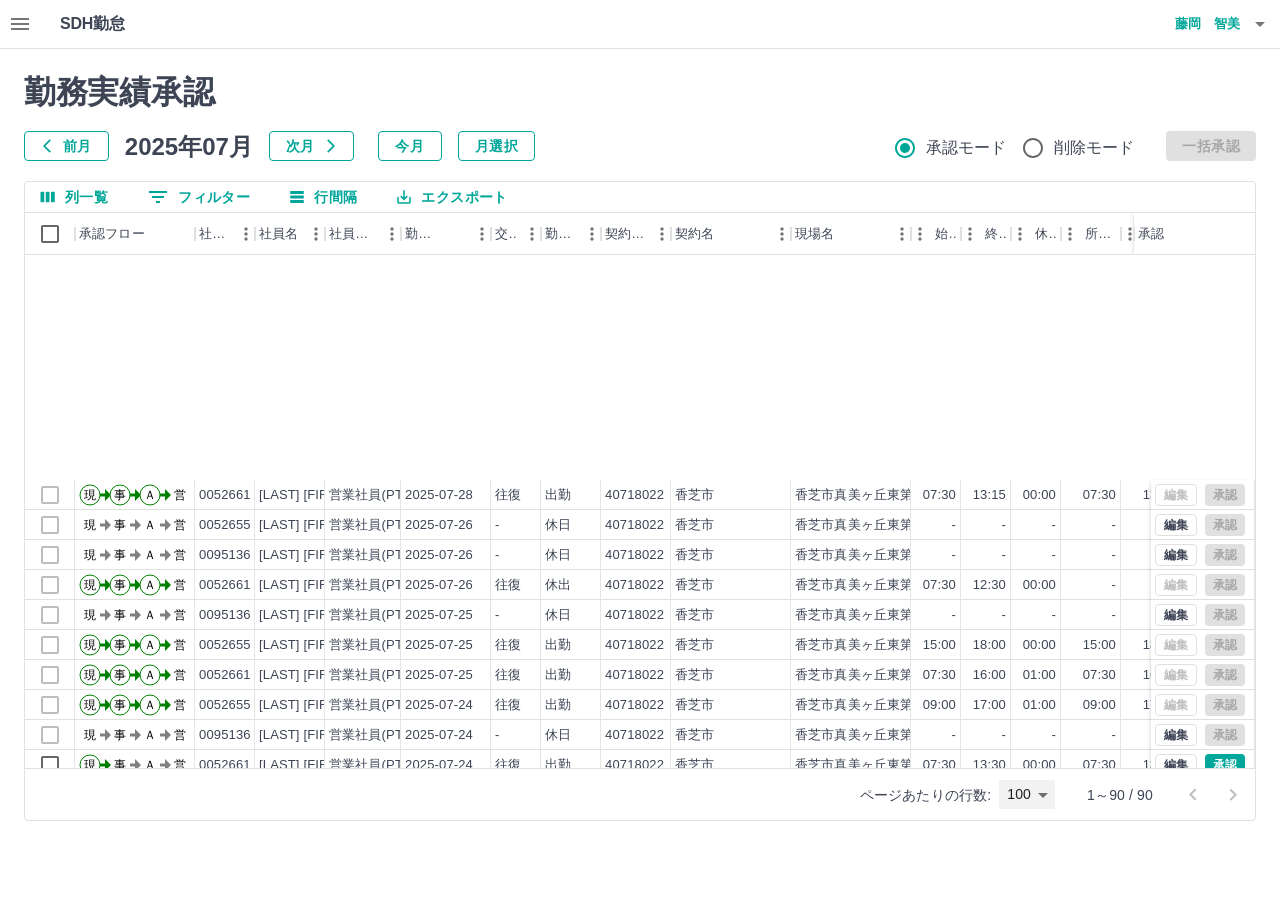 scroll, scrollTop: 400, scrollLeft: 0, axis: vertical 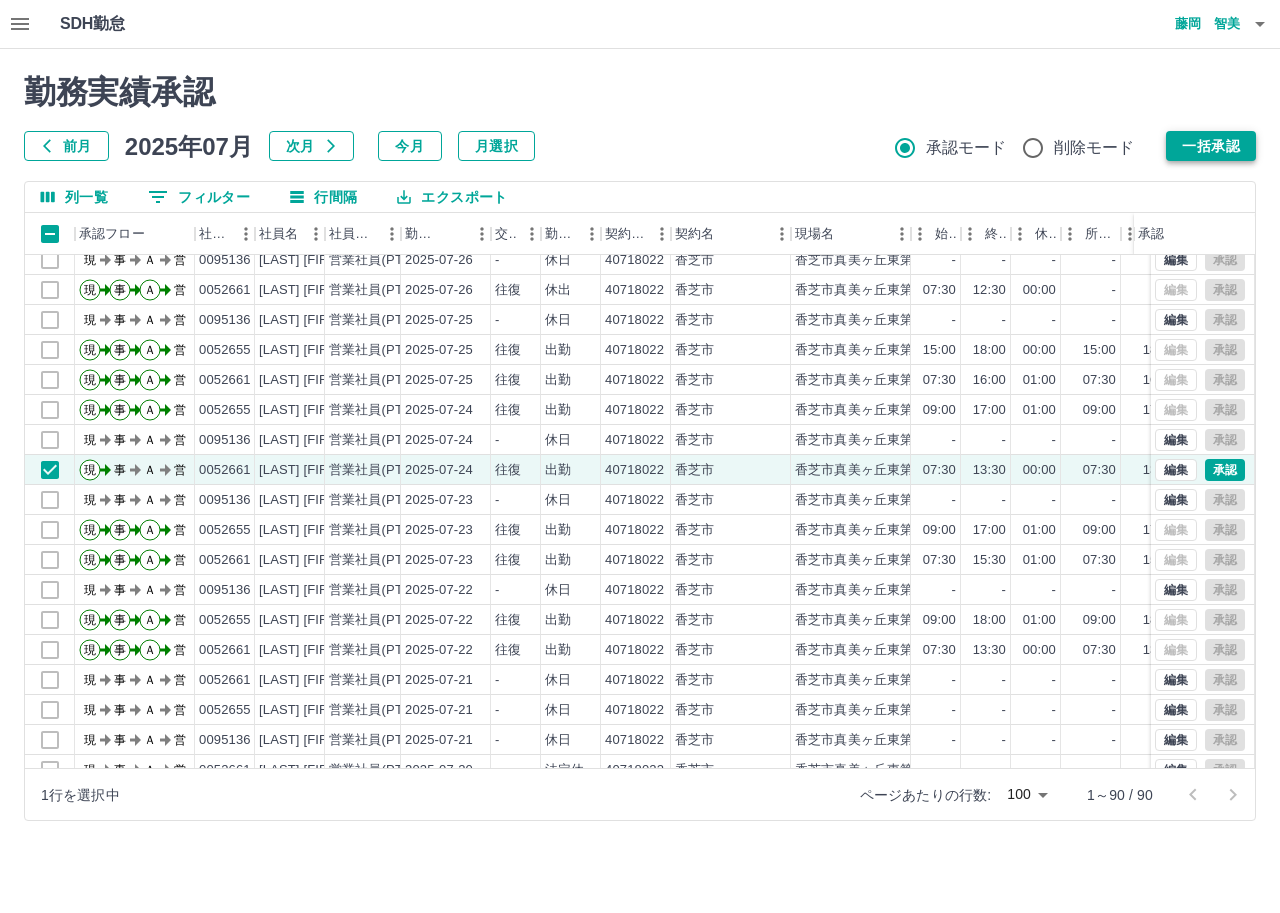 click on "一括承認" at bounding box center [1211, 146] 